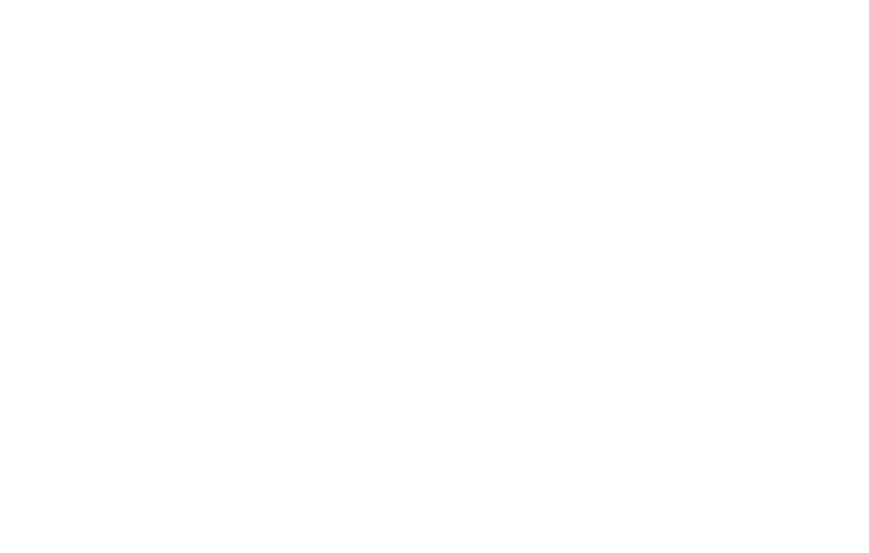 scroll, scrollTop: 0, scrollLeft: 0, axis: both 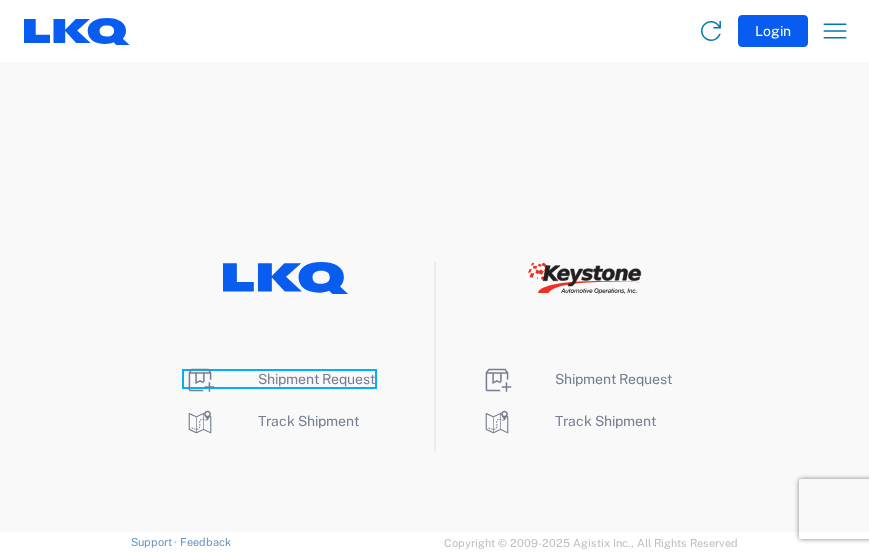 click on "Shipment Request" 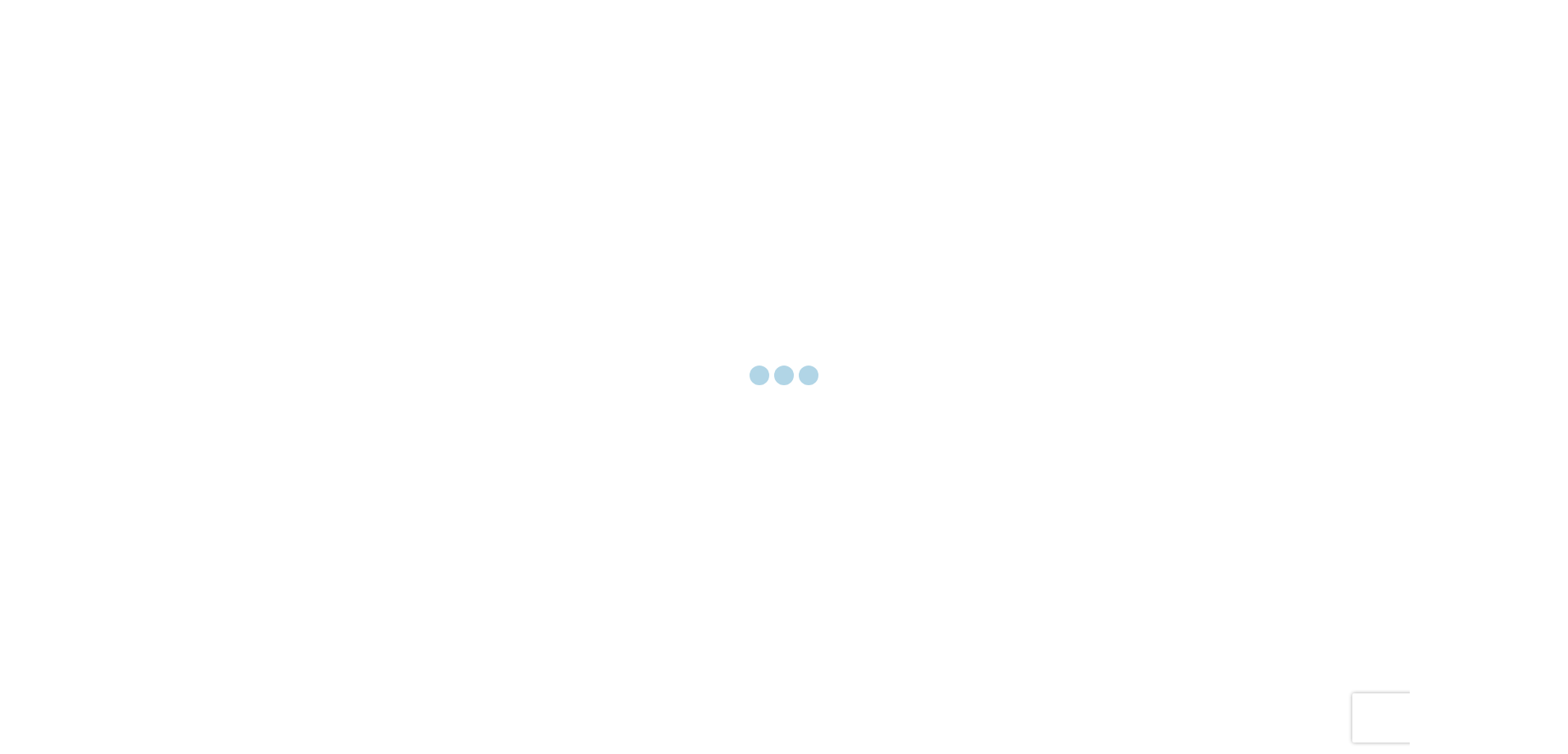 scroll, scrollTop: 0, scrollLeft: 0, axis: both 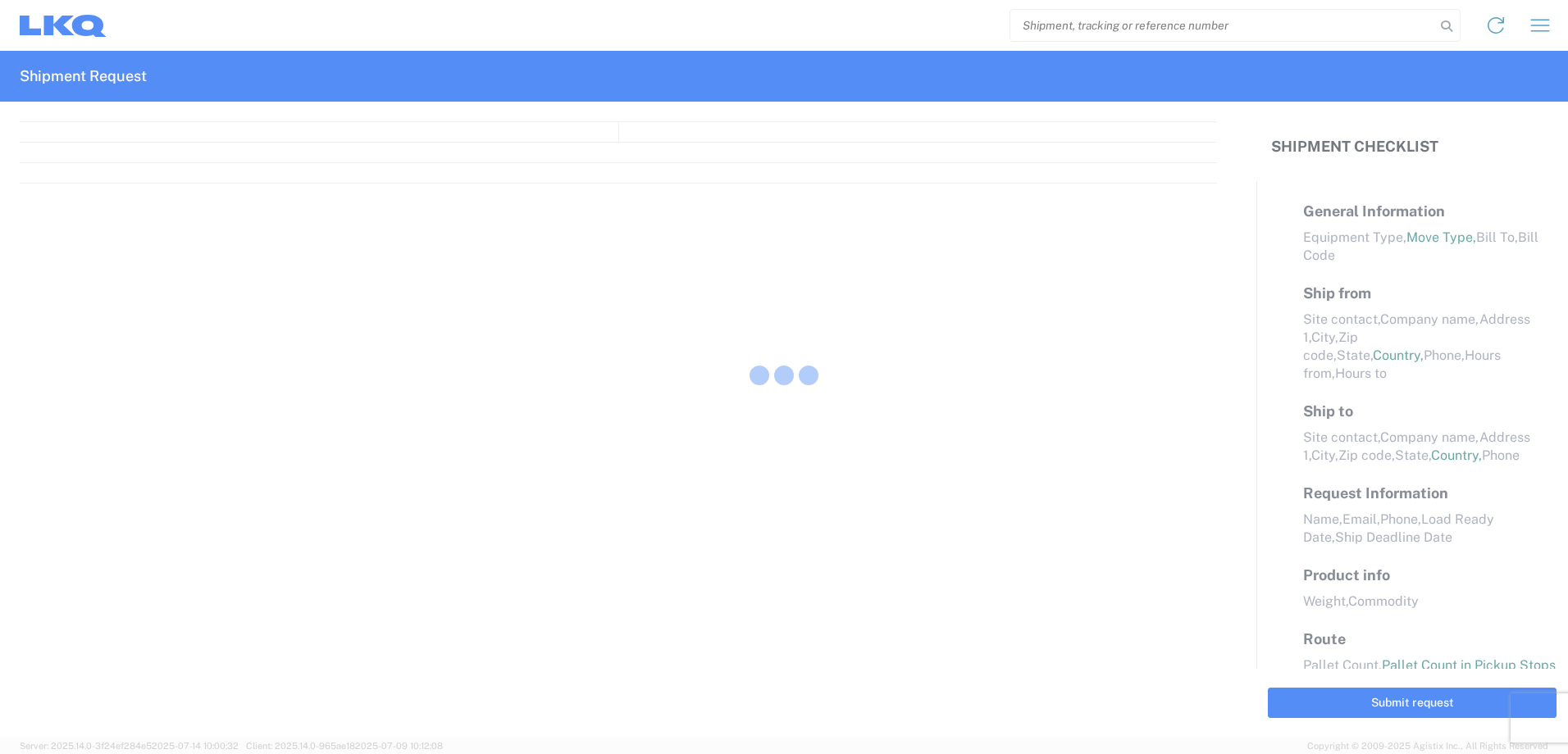 select on "FULL" 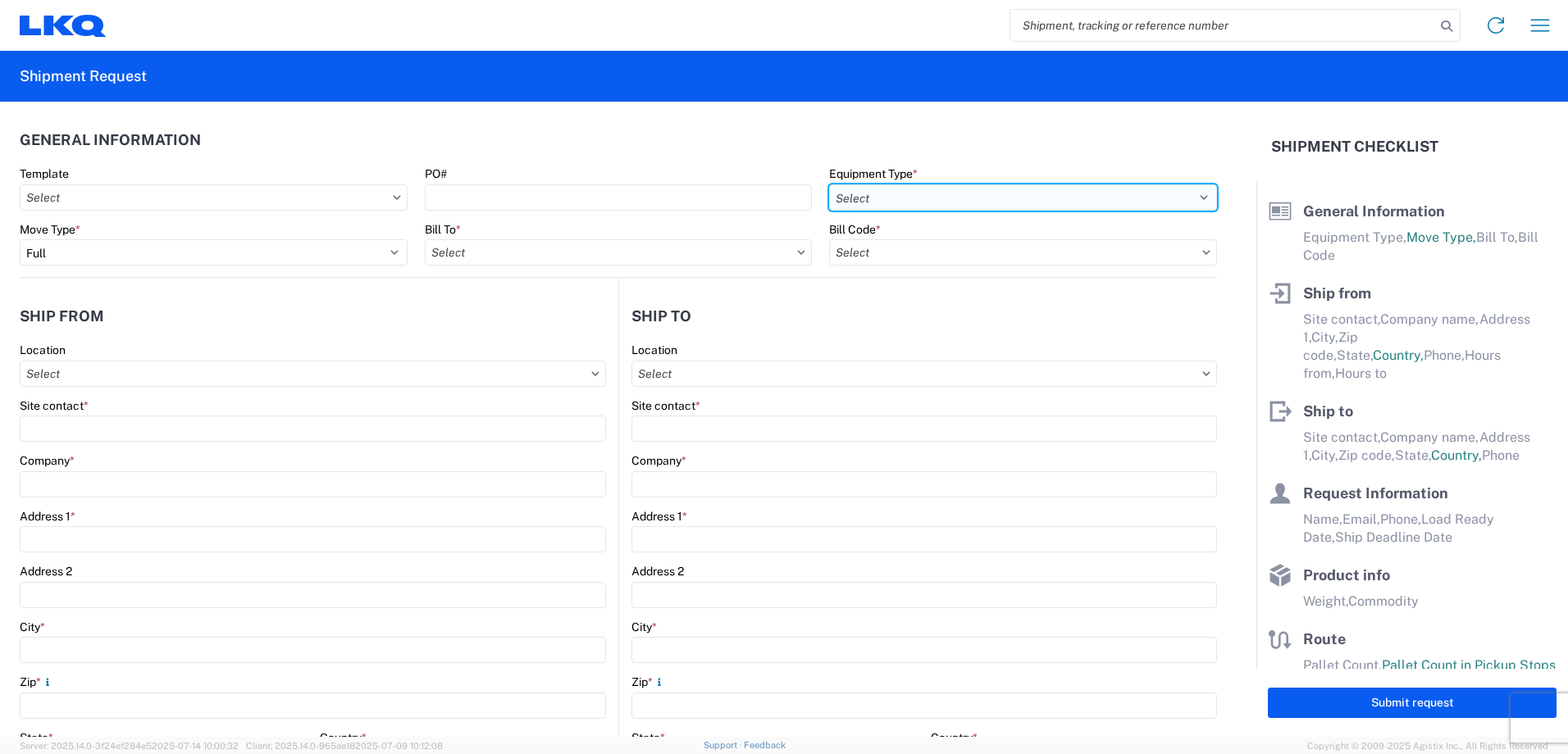 click on "Select 53’ Dry Van Flatbed Dropdeck (van) Lowboy (flatbed) Rail" at bounding box center [1023, 198] 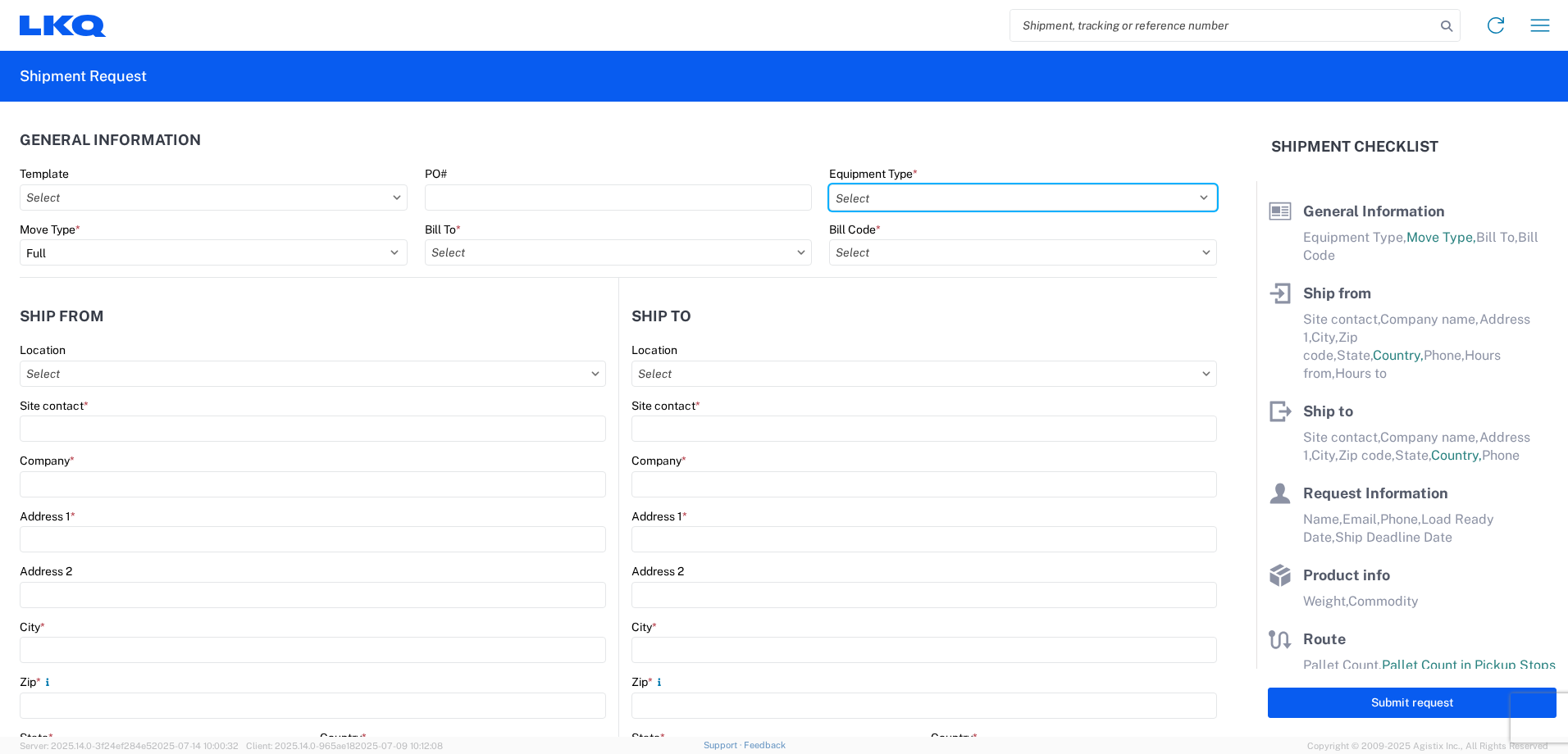 select on "STDV" 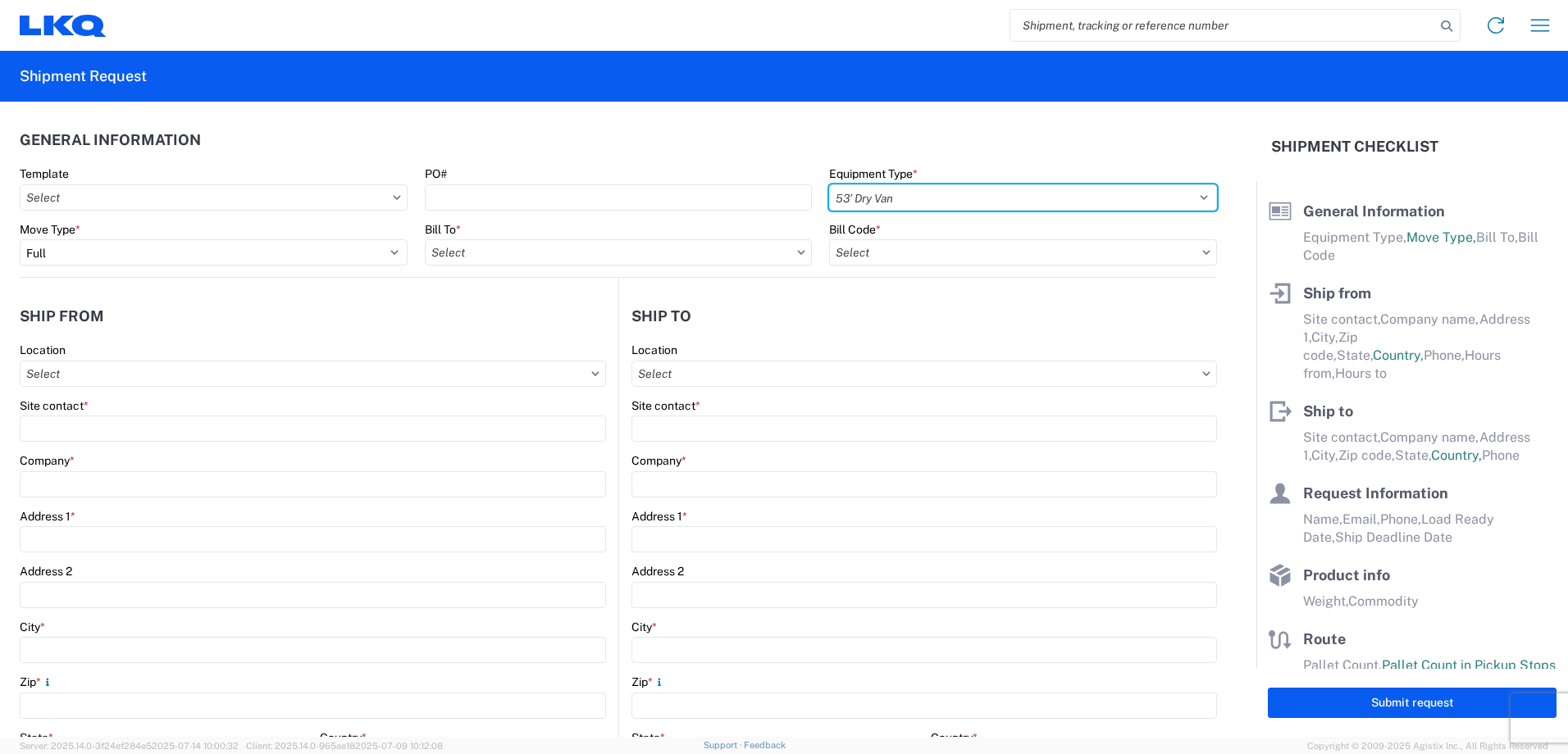 click on "Select 53’ Dry Van Flatbed Dropdeck (van) Lowboy (flatbed) Rail" at bounding box center (1023, 198) 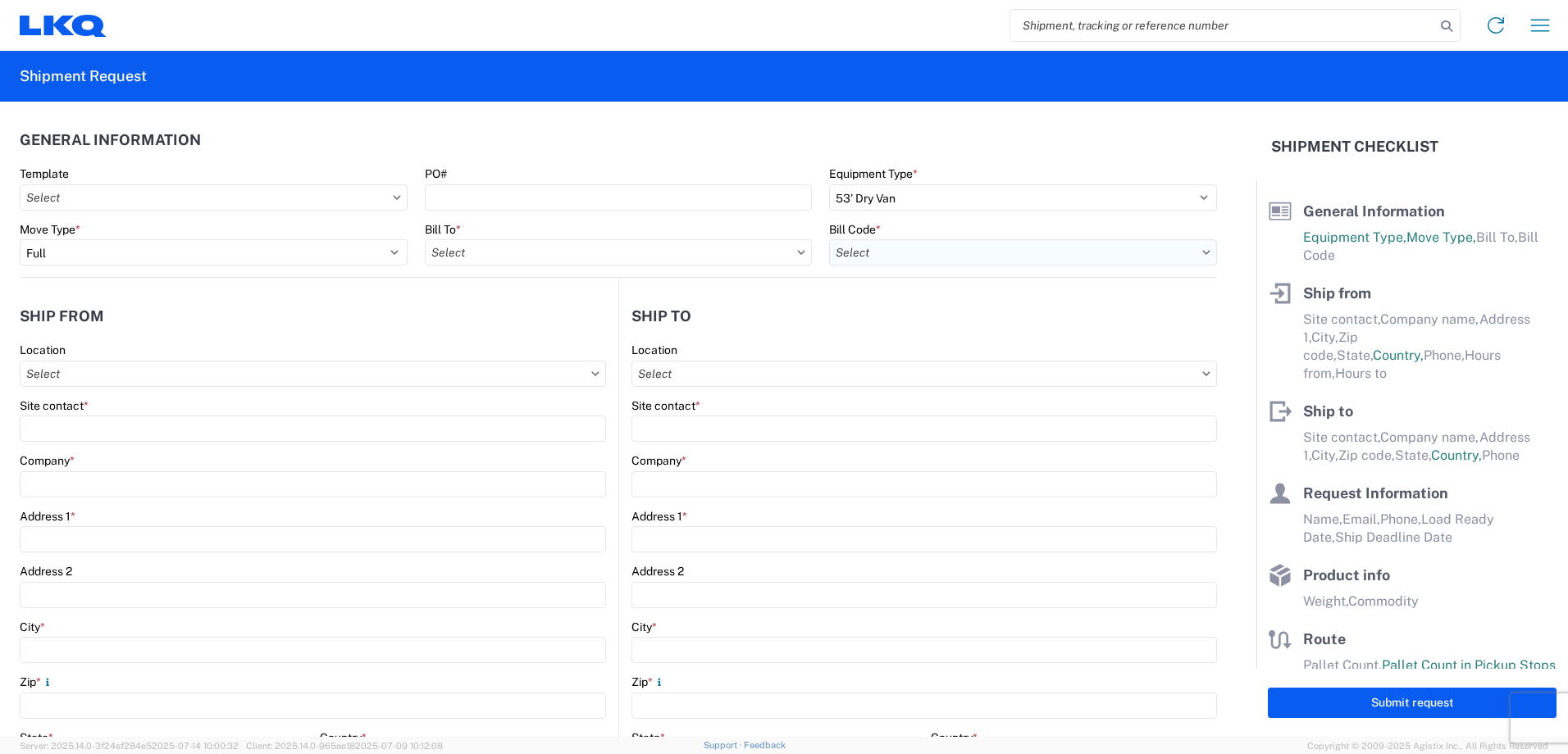 click on "Bill Code  *" at bounding box center [1023, 252] 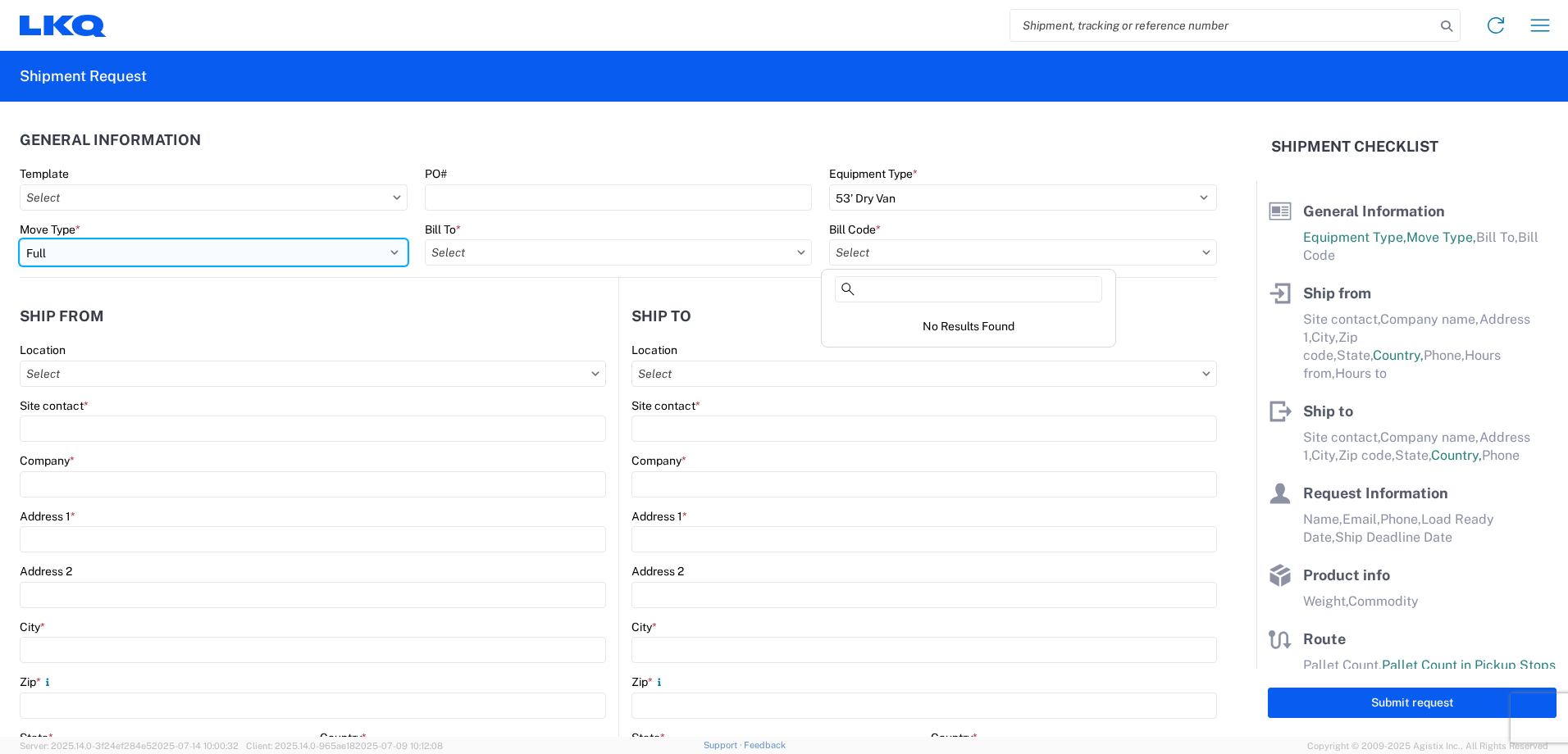 click on "Select Full Partial TL" at bounding box center (213, 252) 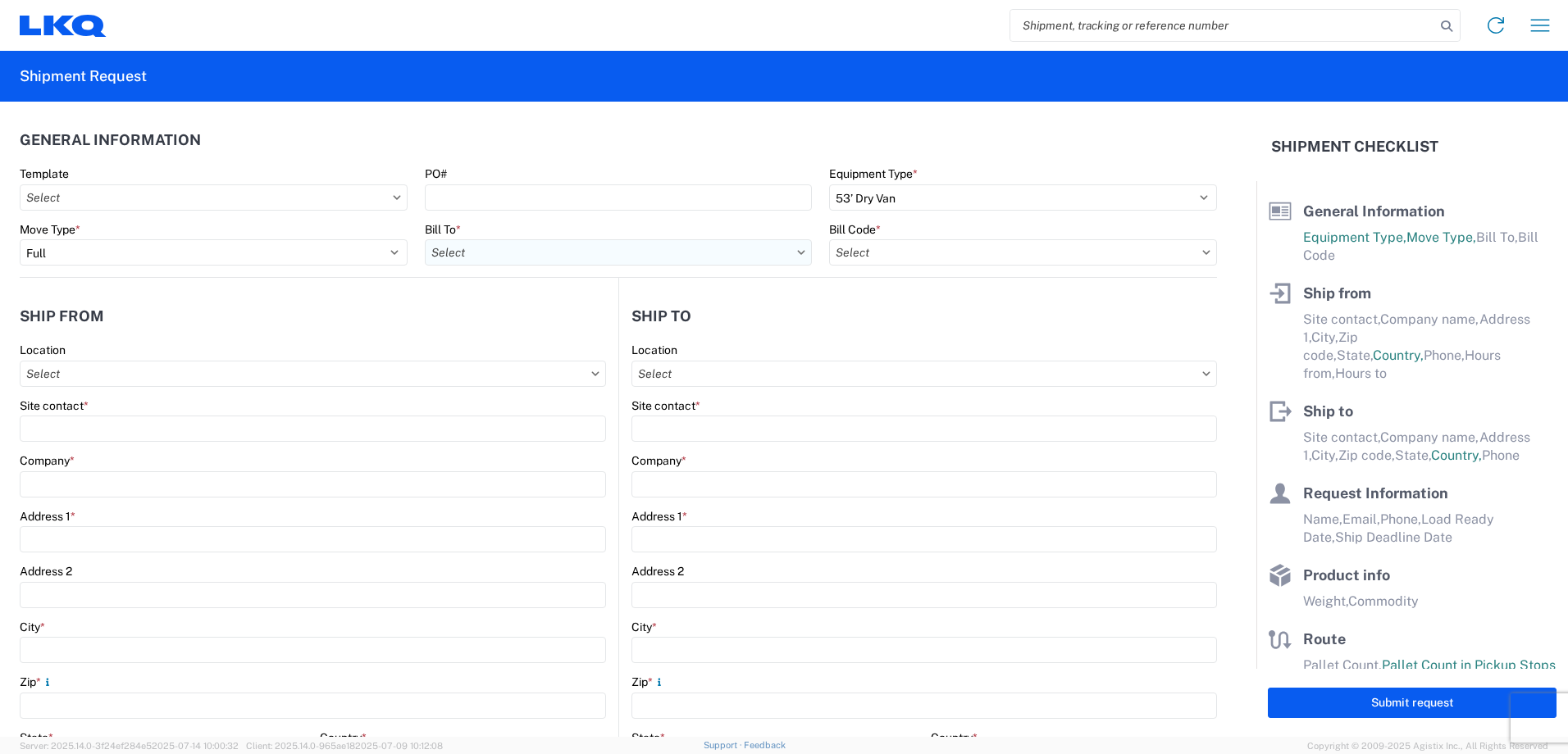 click on "Bill To  *" at bounding box center [618, 252] 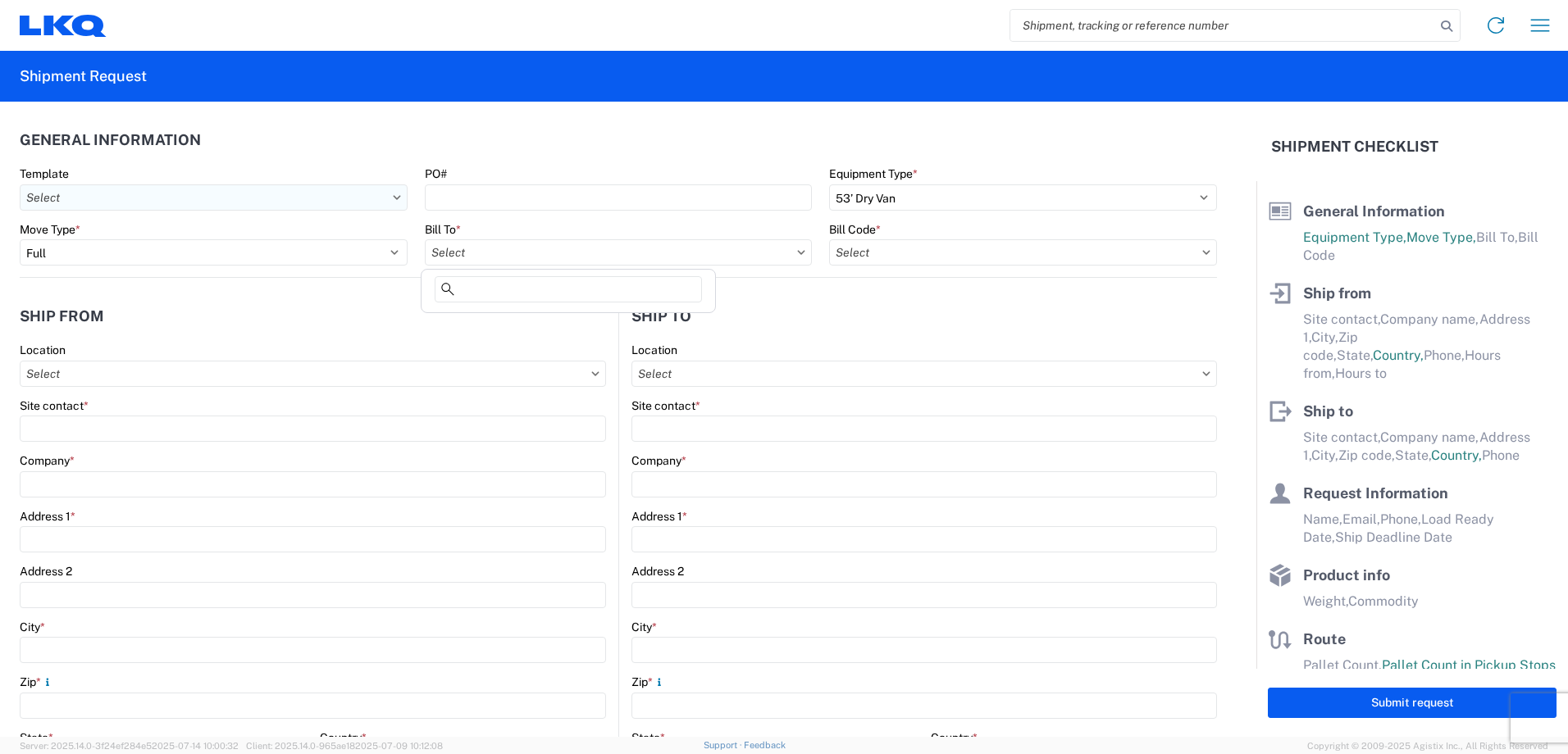 click on "Template" at bounding box center (213, 198) 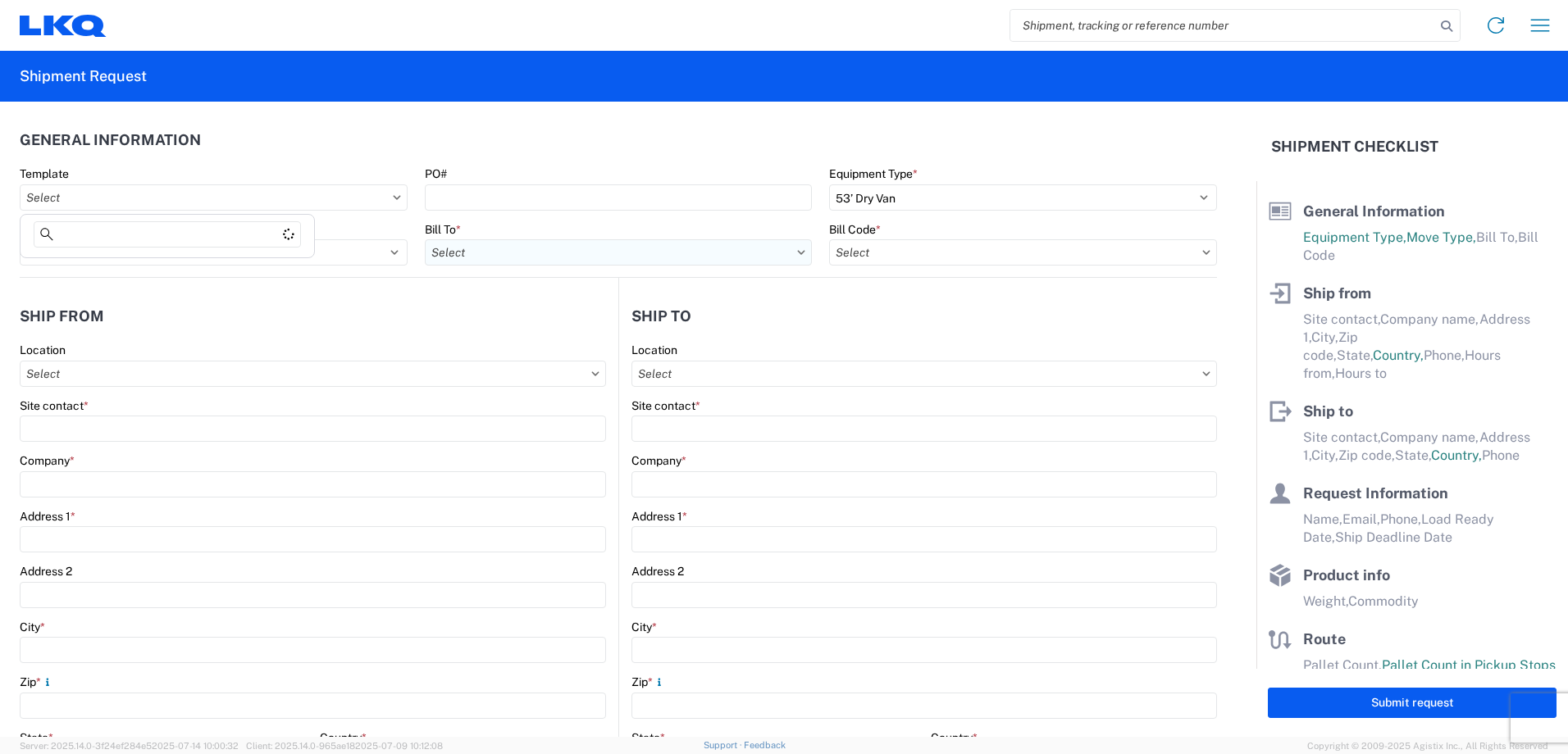 click on "Bill To  *" at bounding box center (618, 252) 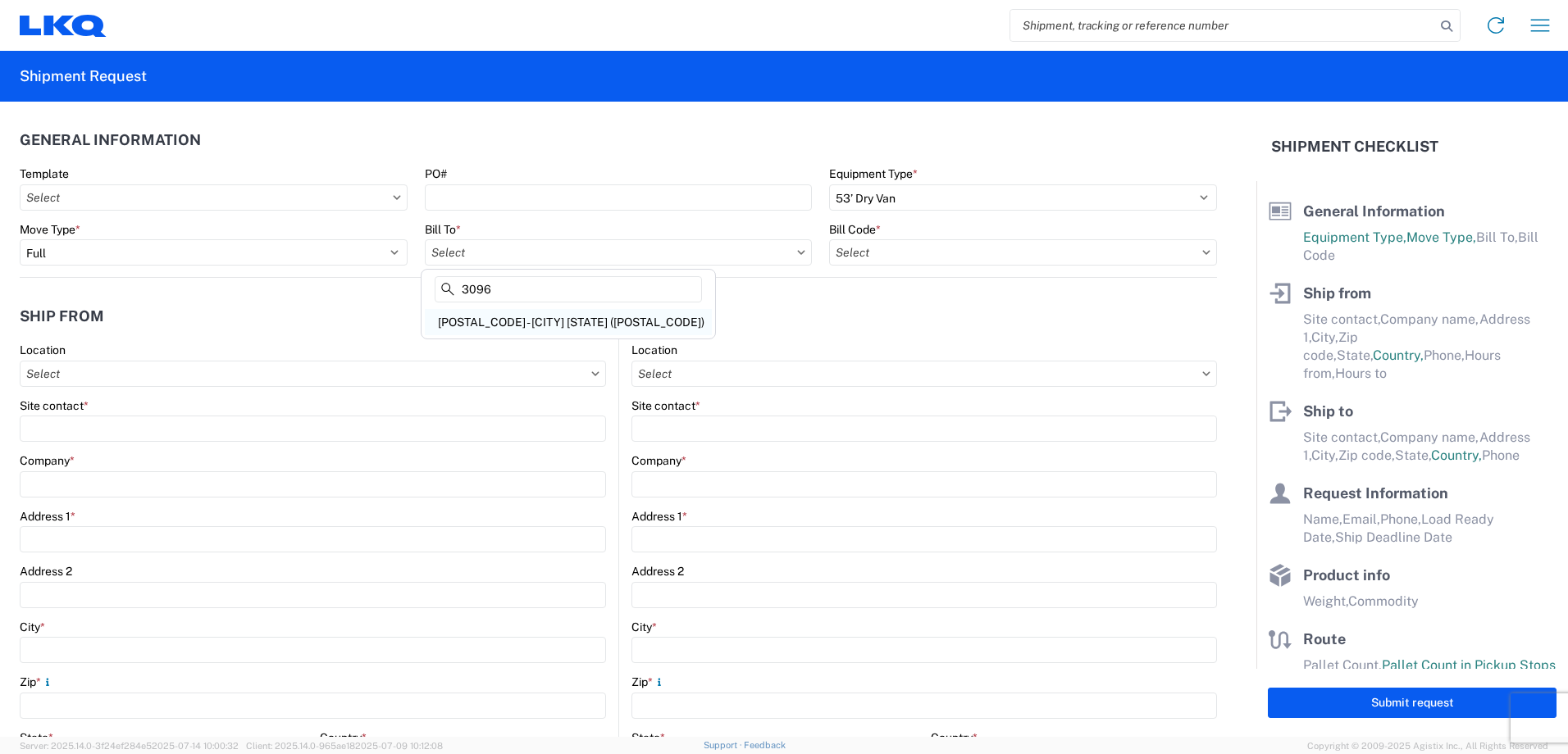 type on "3096" 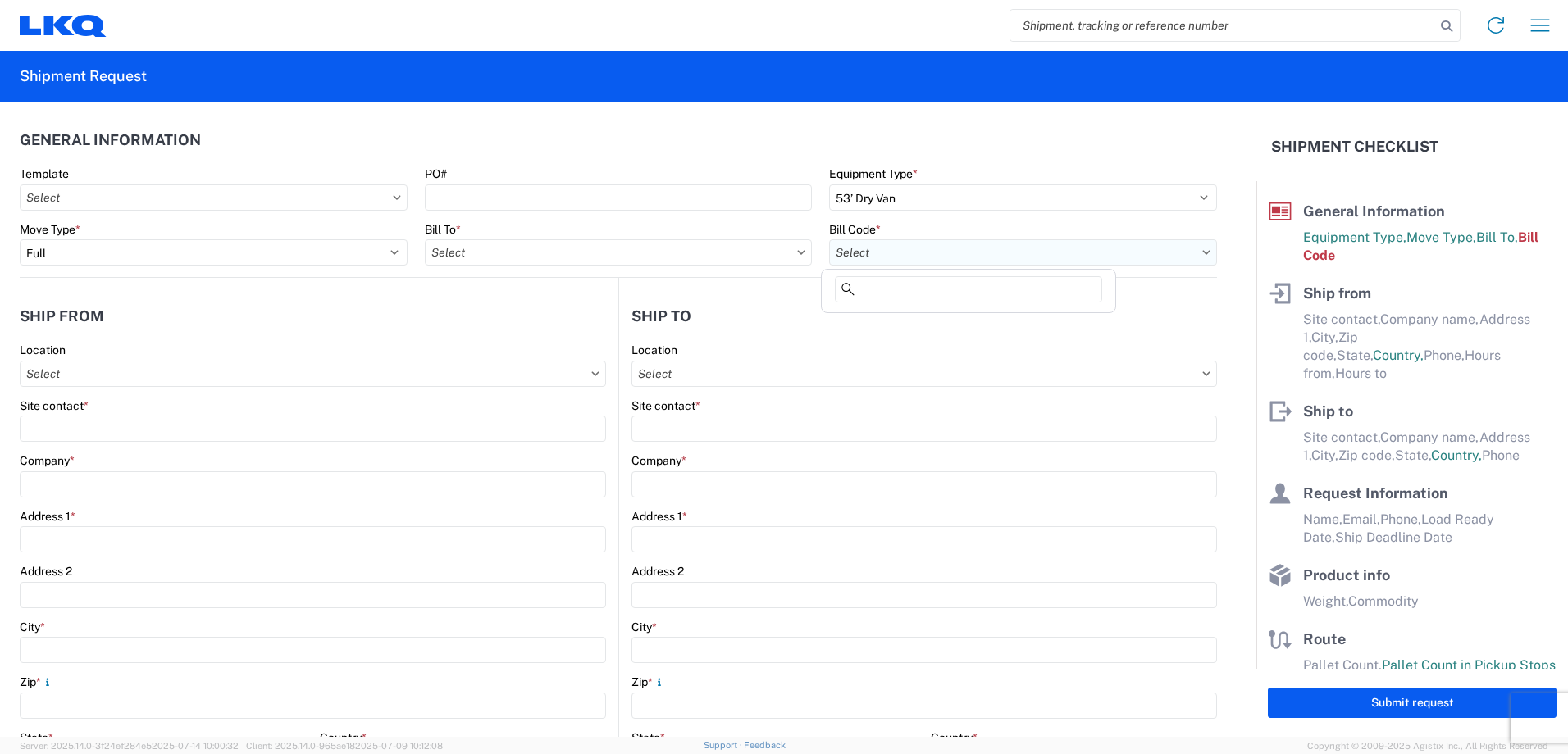click on "Bill Code  *" at bounding box center (1023, 252) 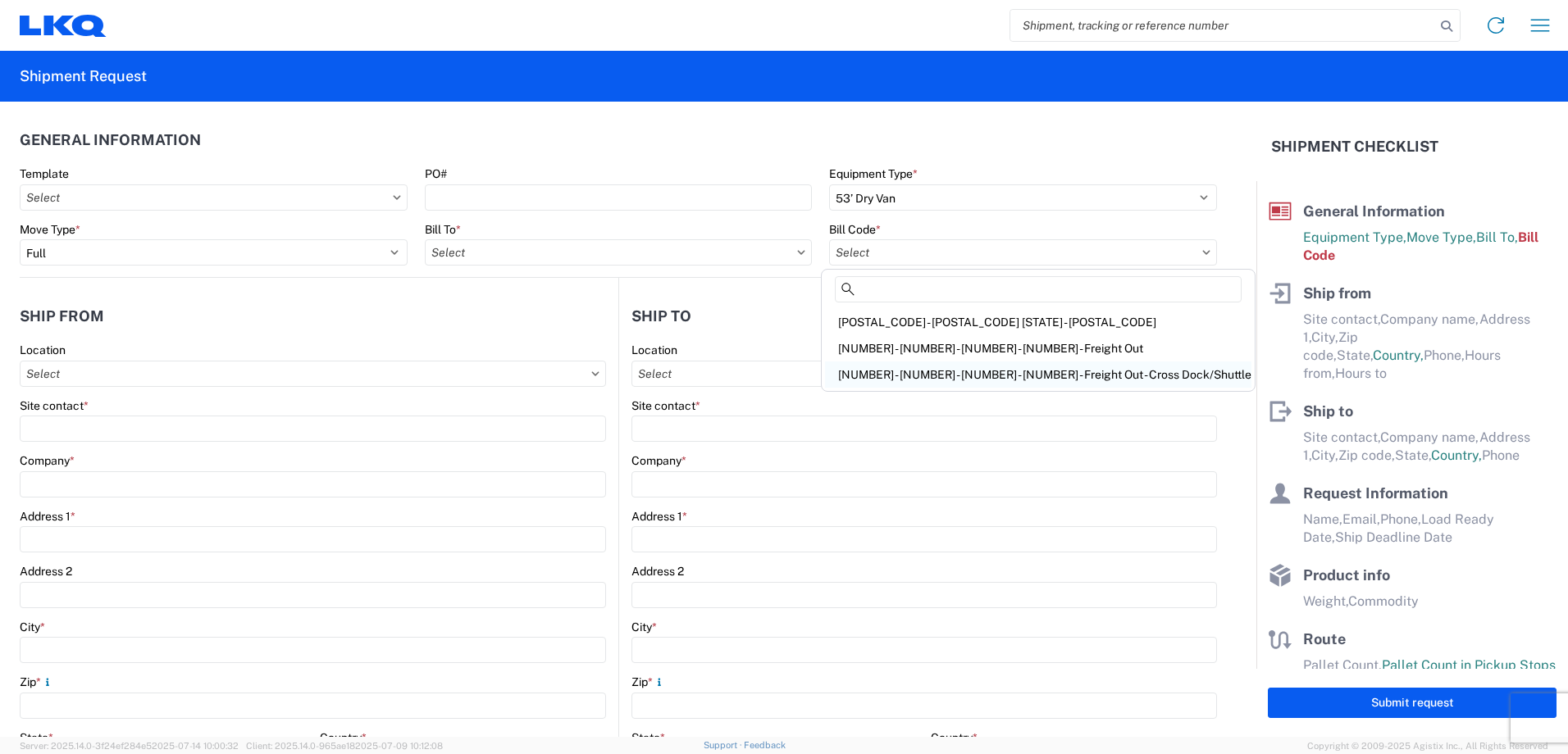 click on "[NUMBER] - [NUMBER] - [NUMBER] - [NUMBER] - Freight Out - Cross Dock/Shuttle" 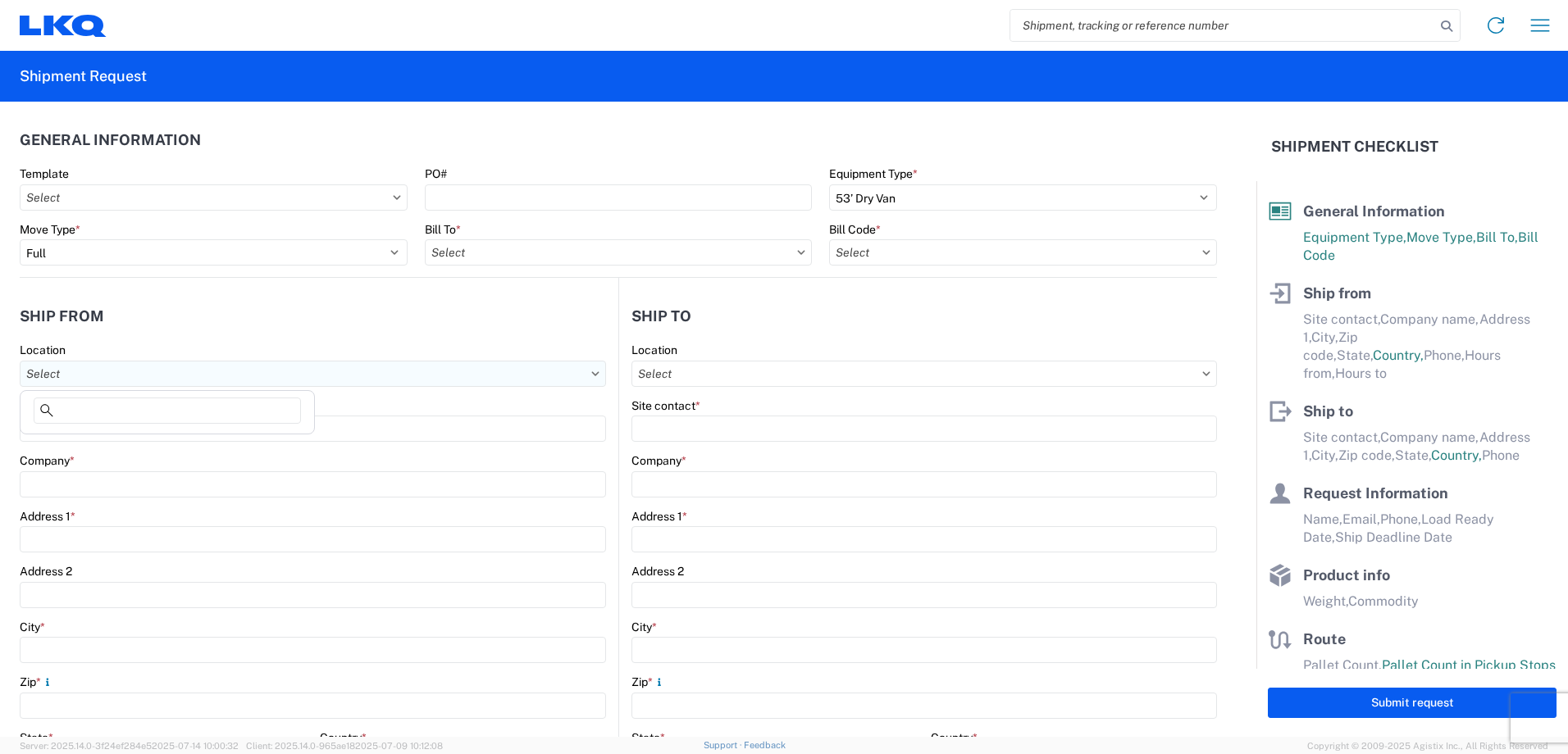 click on "Location" at bounding box center [312, 374] 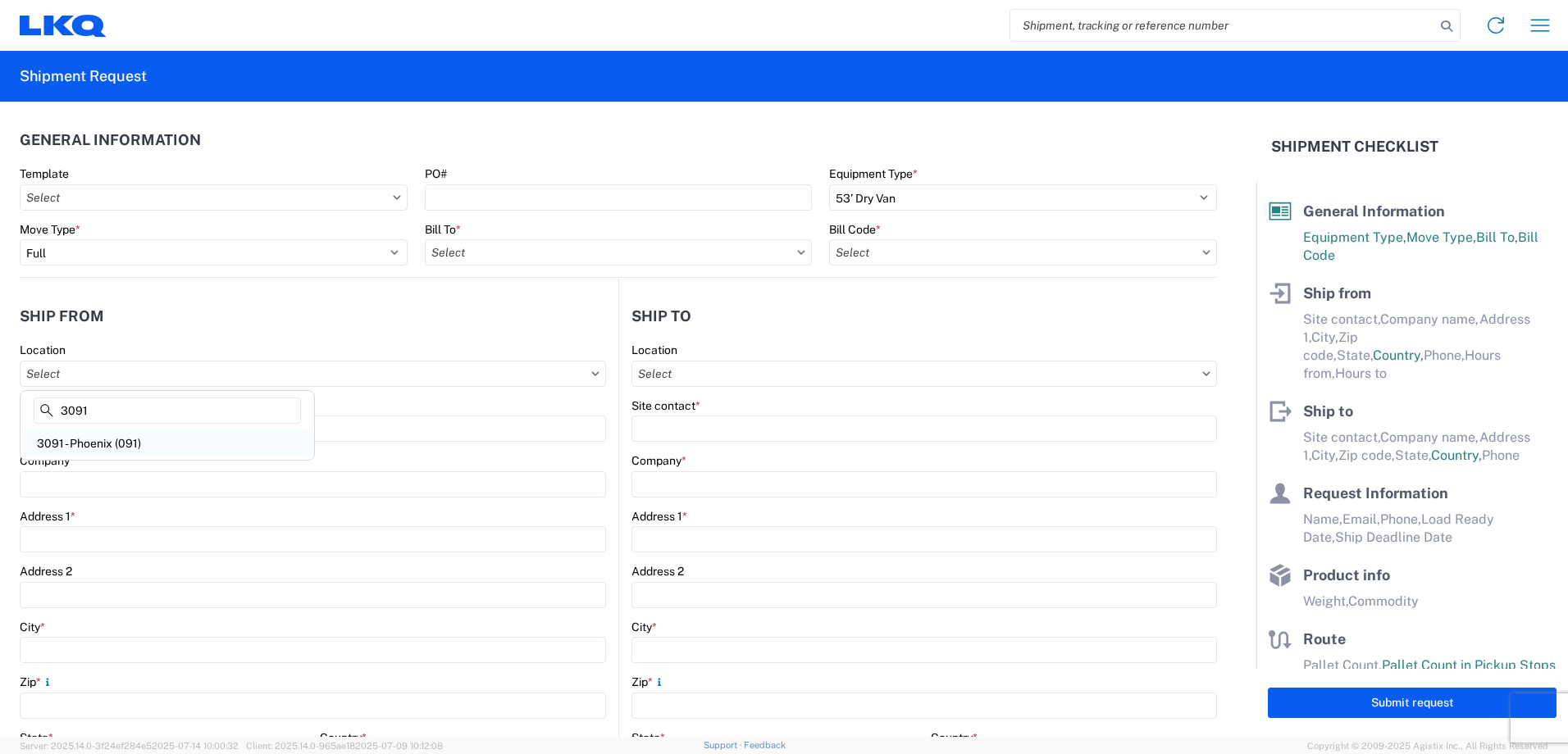 type on "3091" 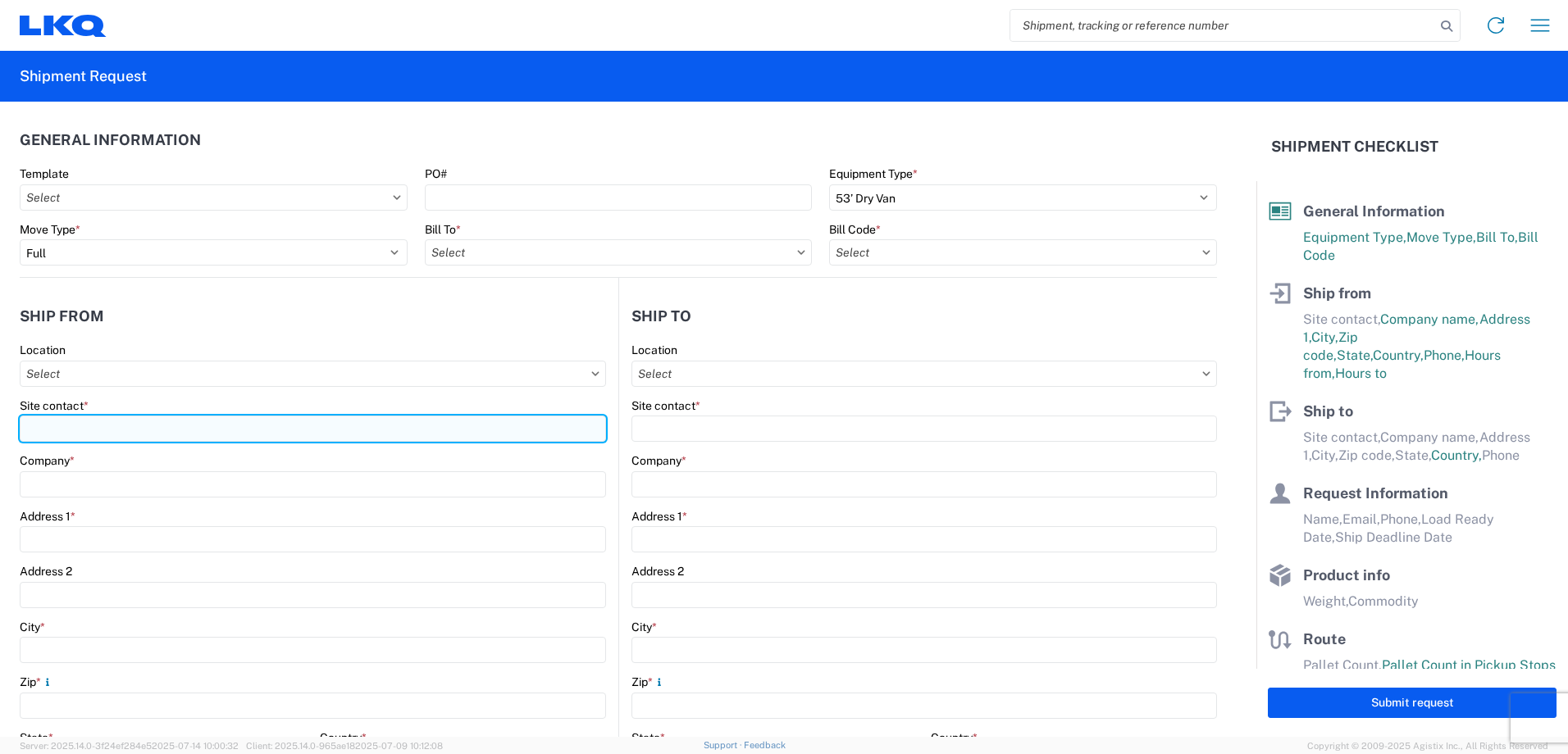 click on "Site contact  *" at bounding box center [312, 429] 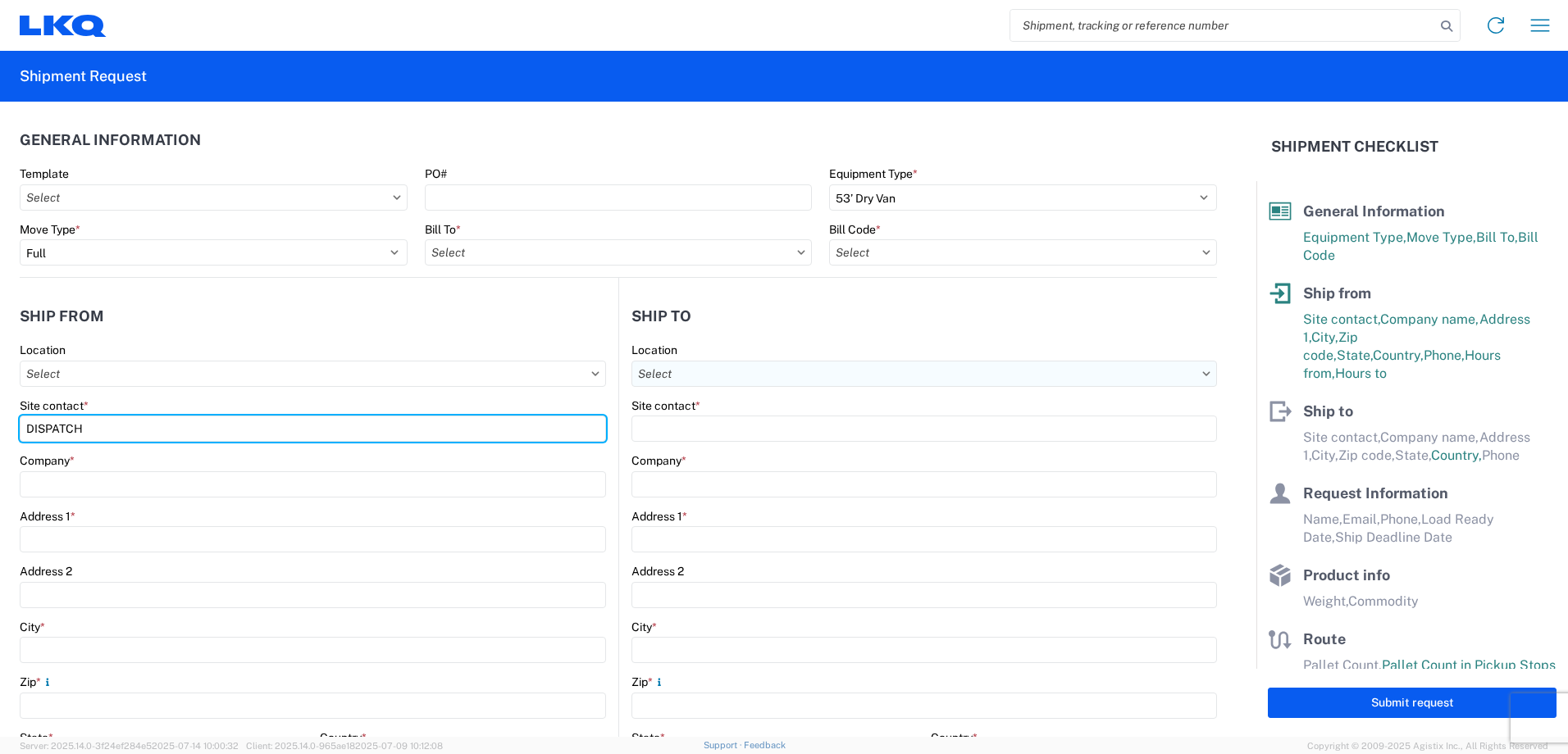 type on "DISPATCH" 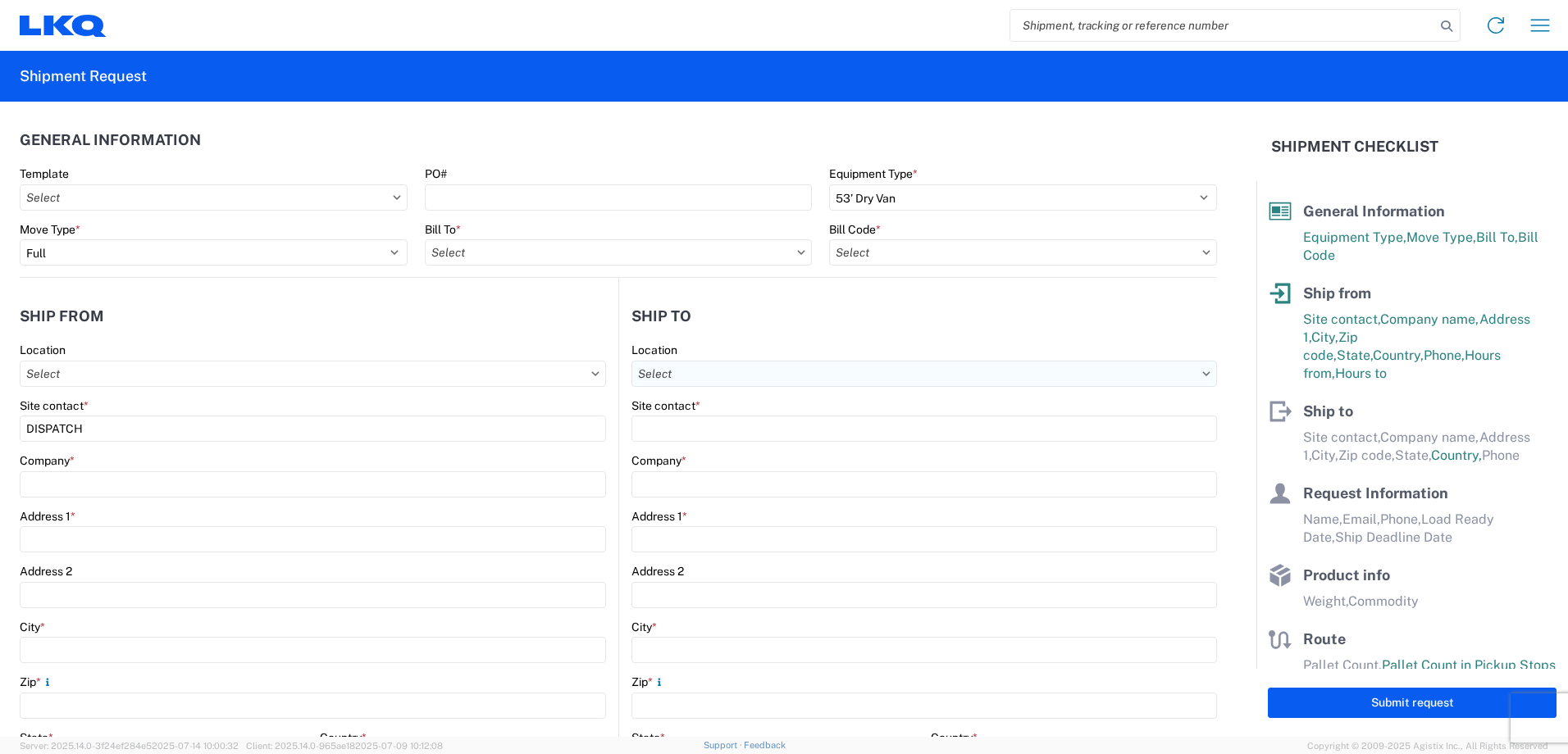 click on "Location" at bounding box center [924, 374] 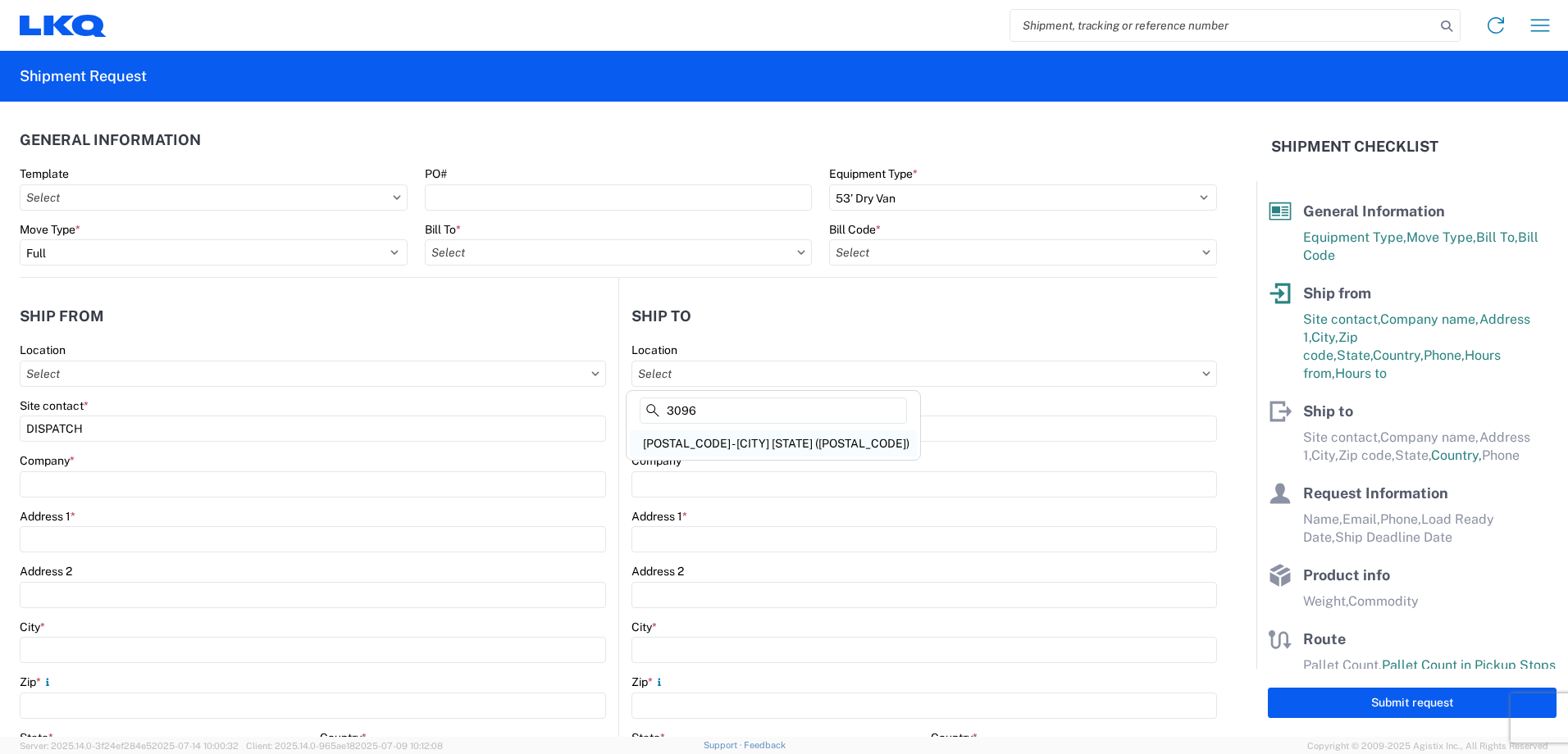 type on "3096" 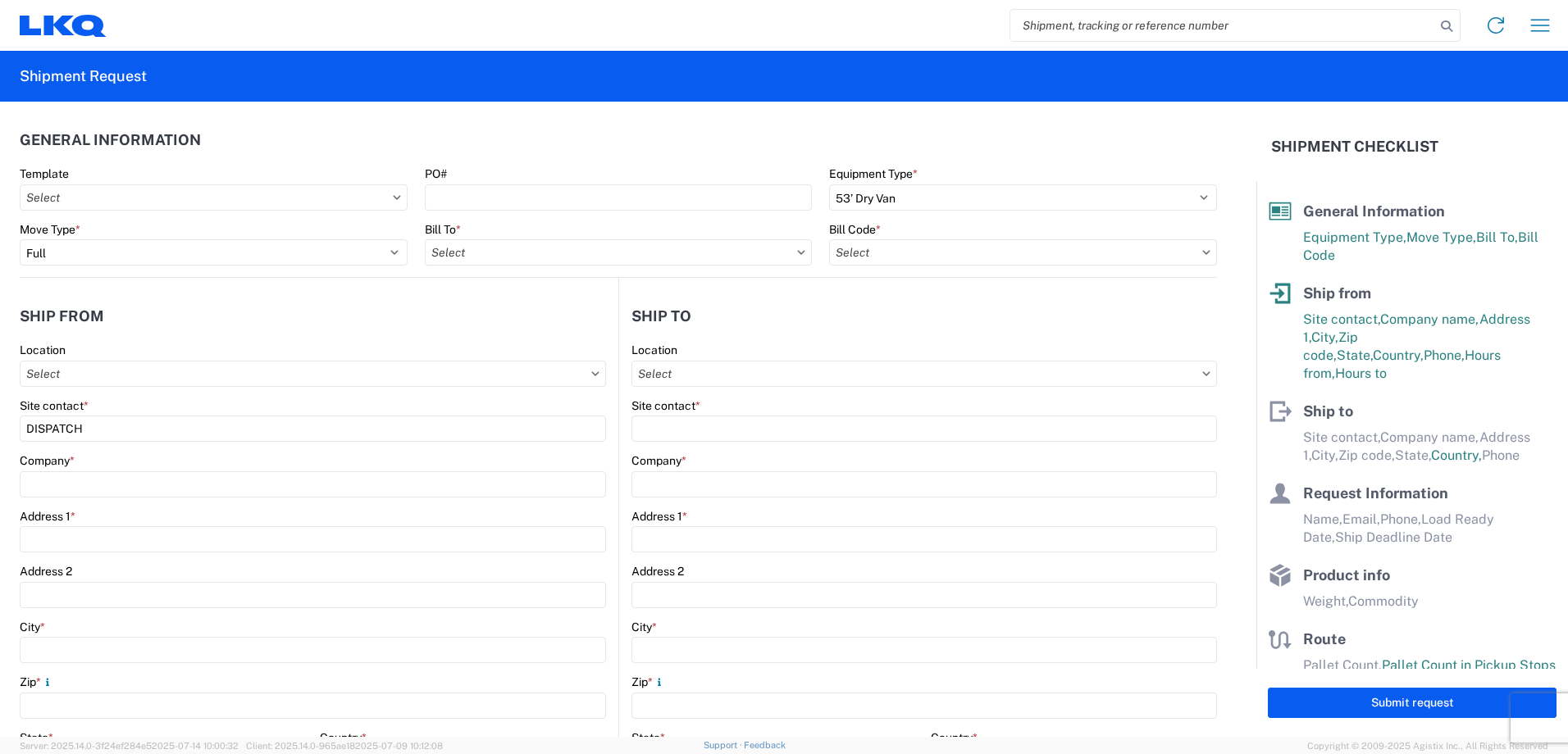 select on "US" 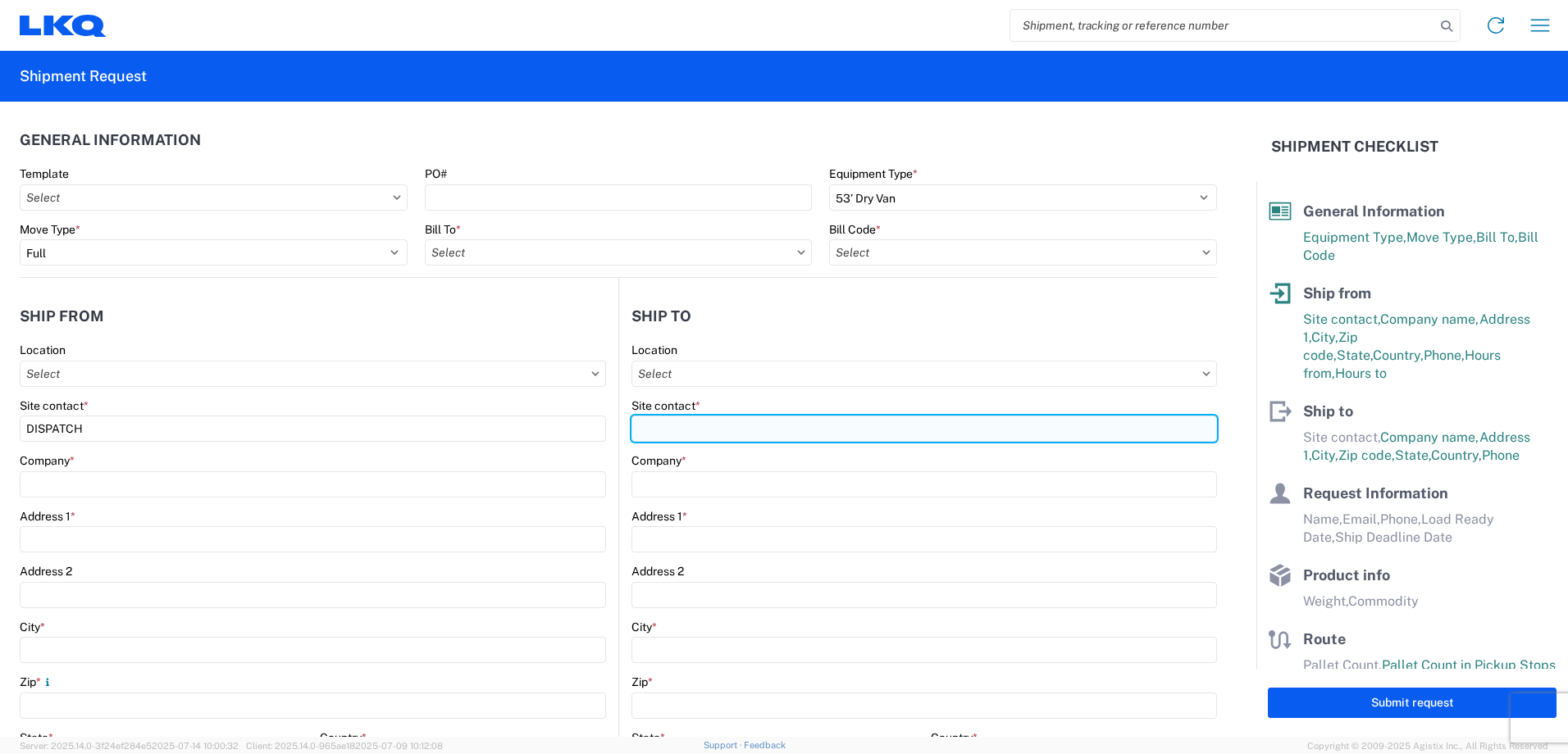 click on "Site contact  *" at bounding box center (924, 429) 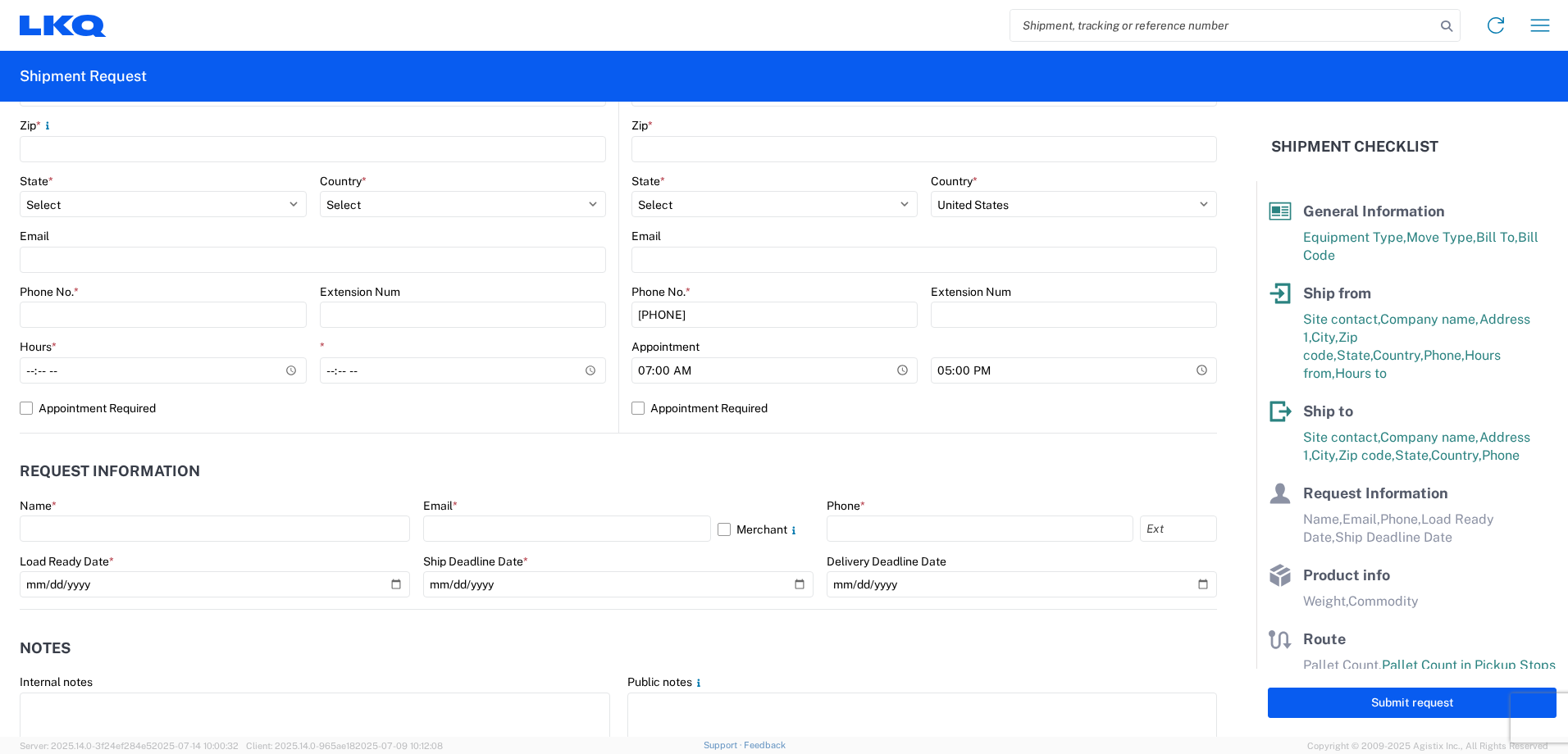 scroll, scrollTop: 820, scrollLeft: 0, axis: vertical 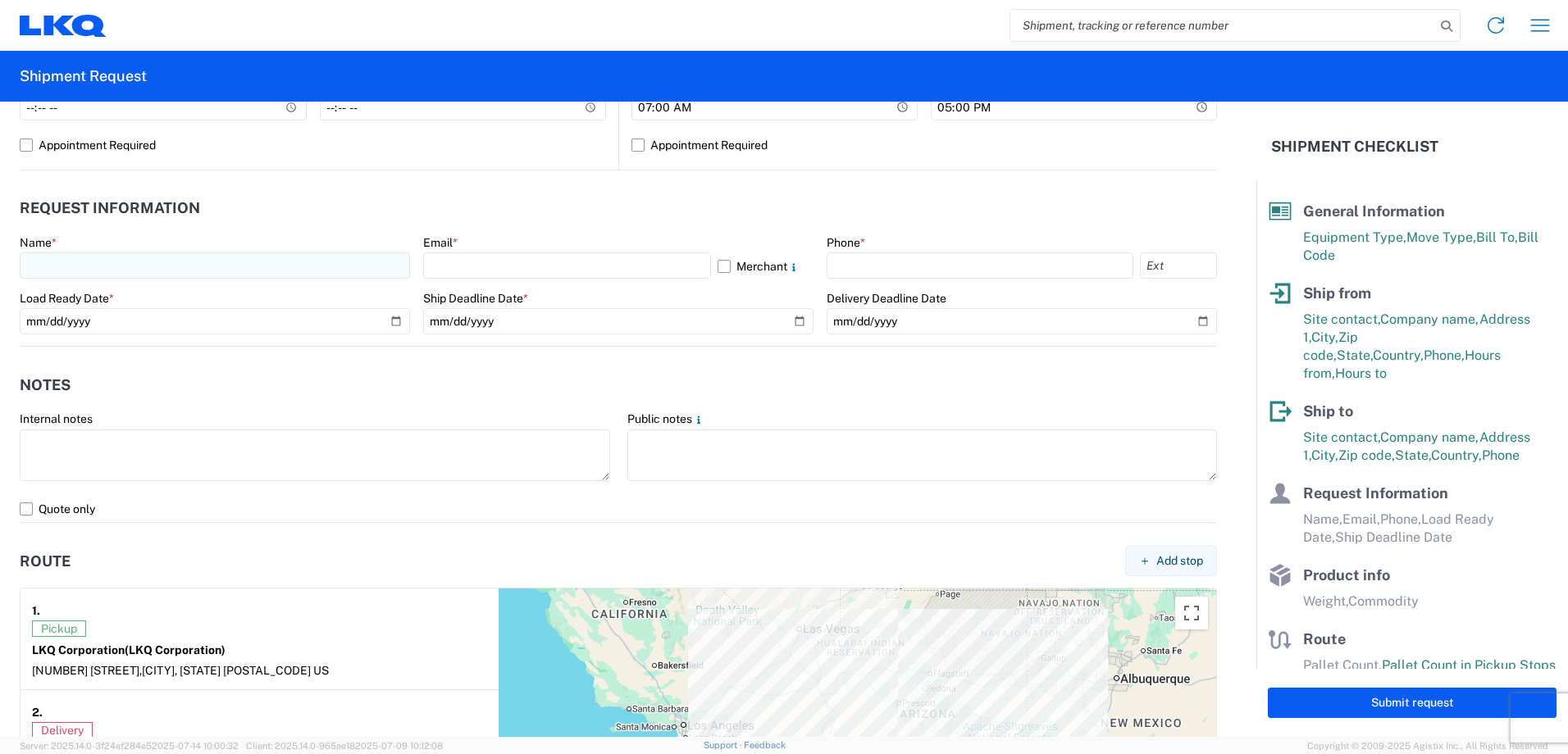 type on "DISPATCH" 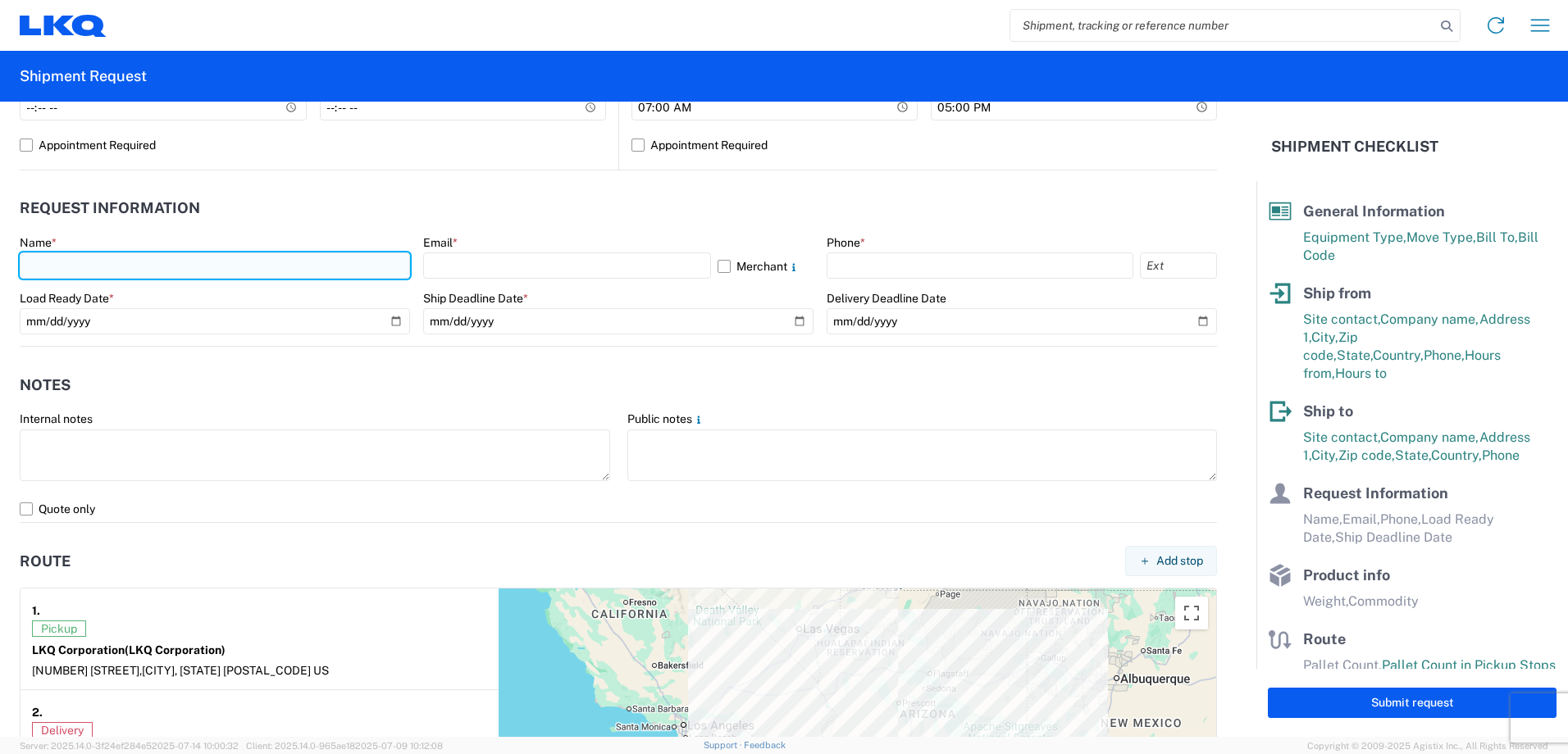 click 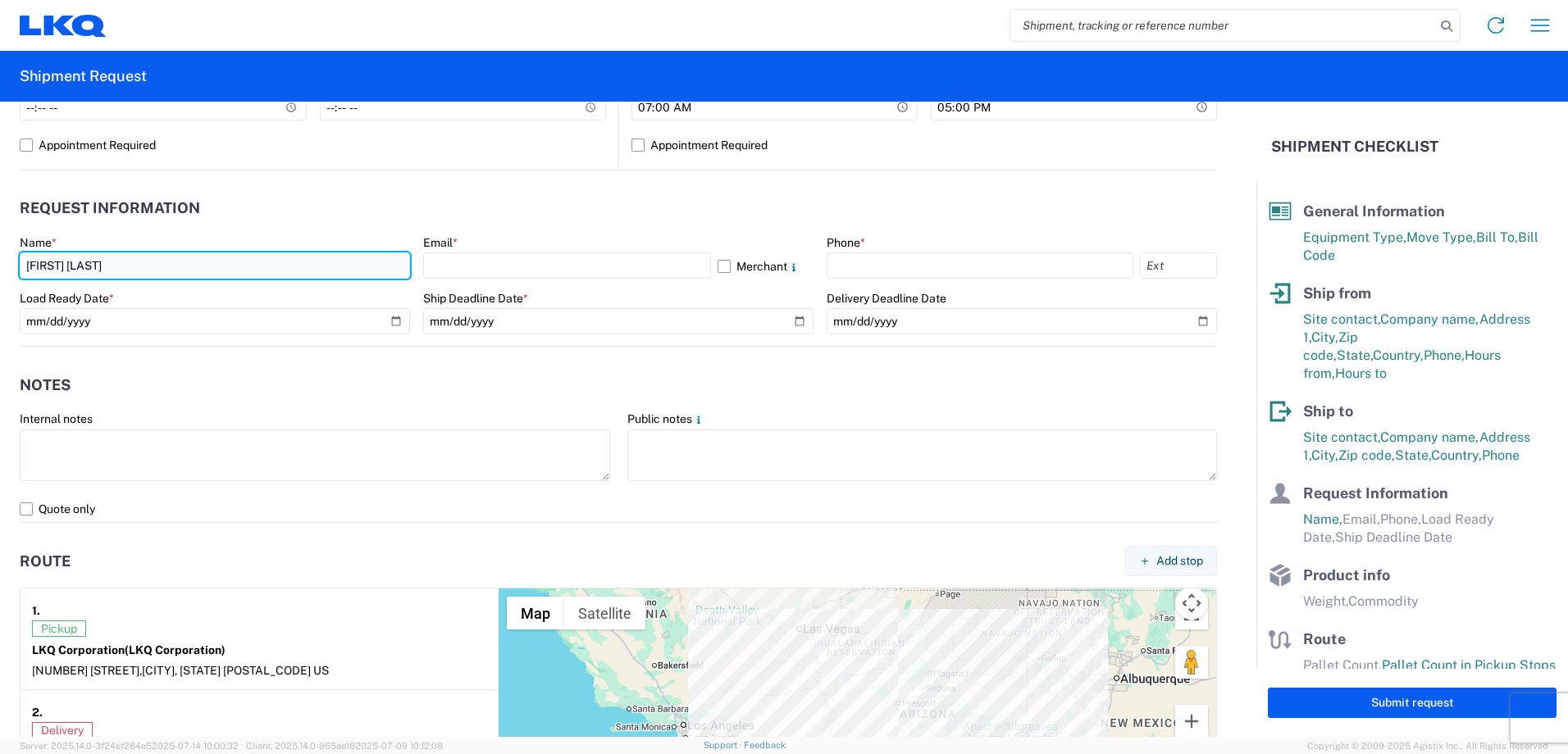 type on "[FIRST] [LAST]" 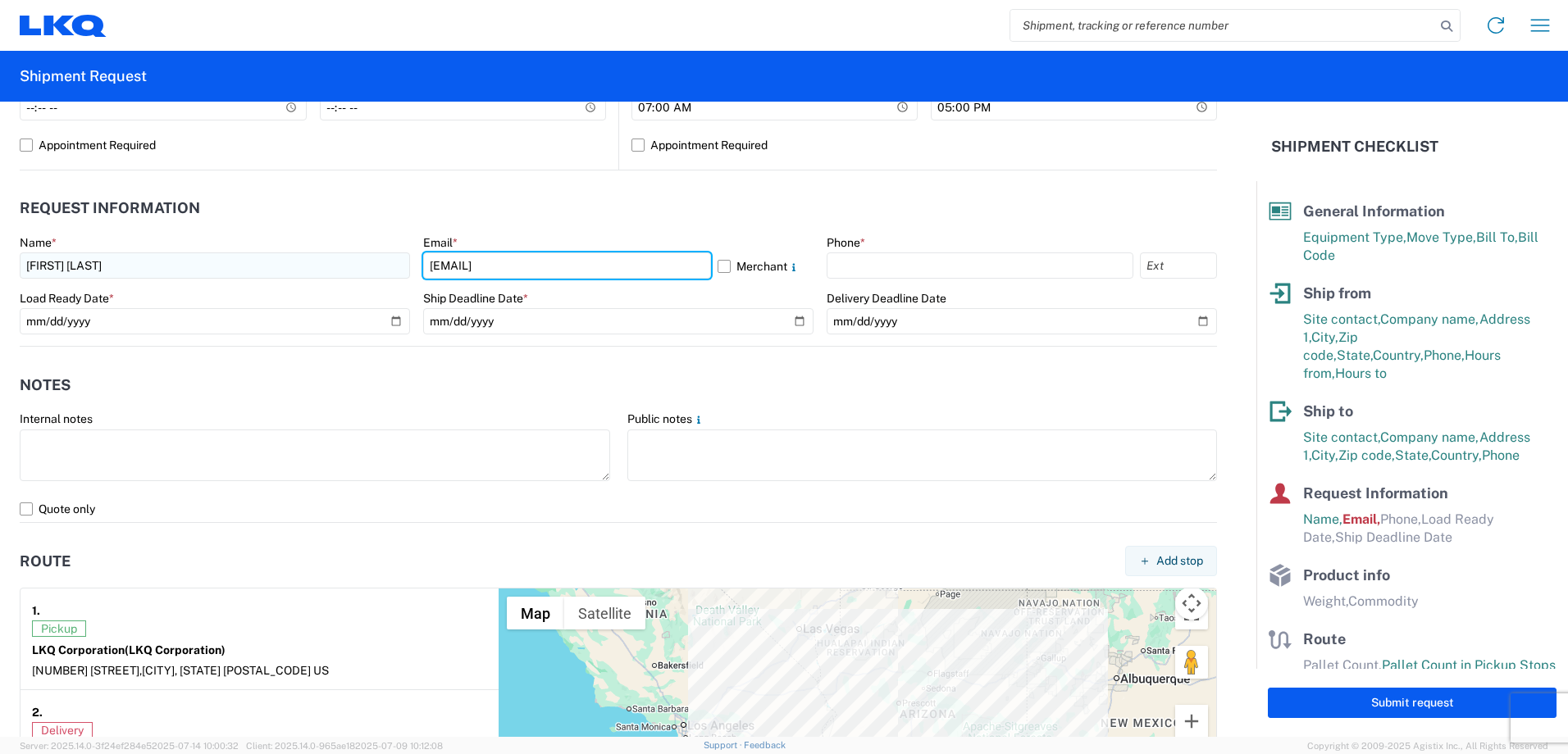 type on "[EMAIL]" 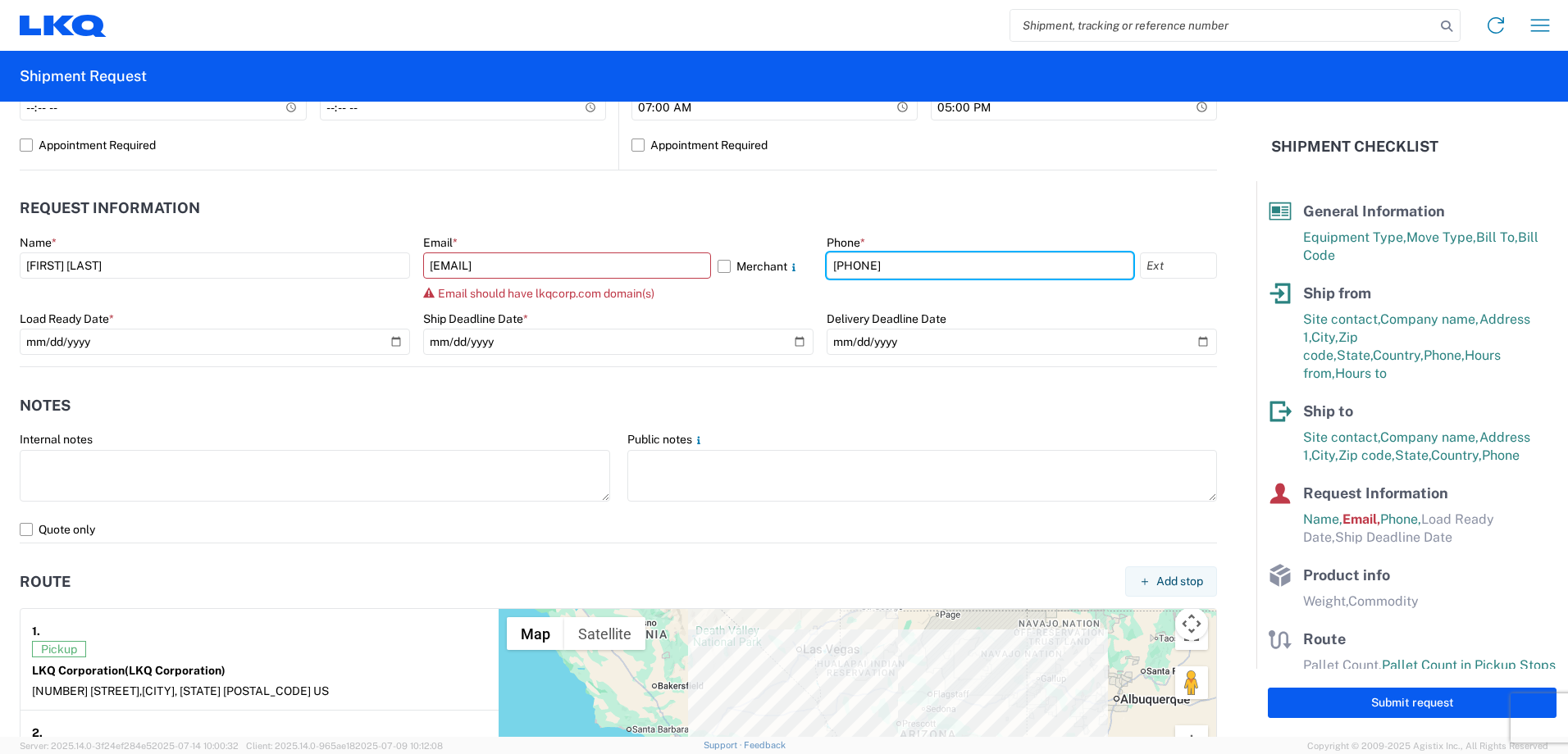 type on "[PHONE]" 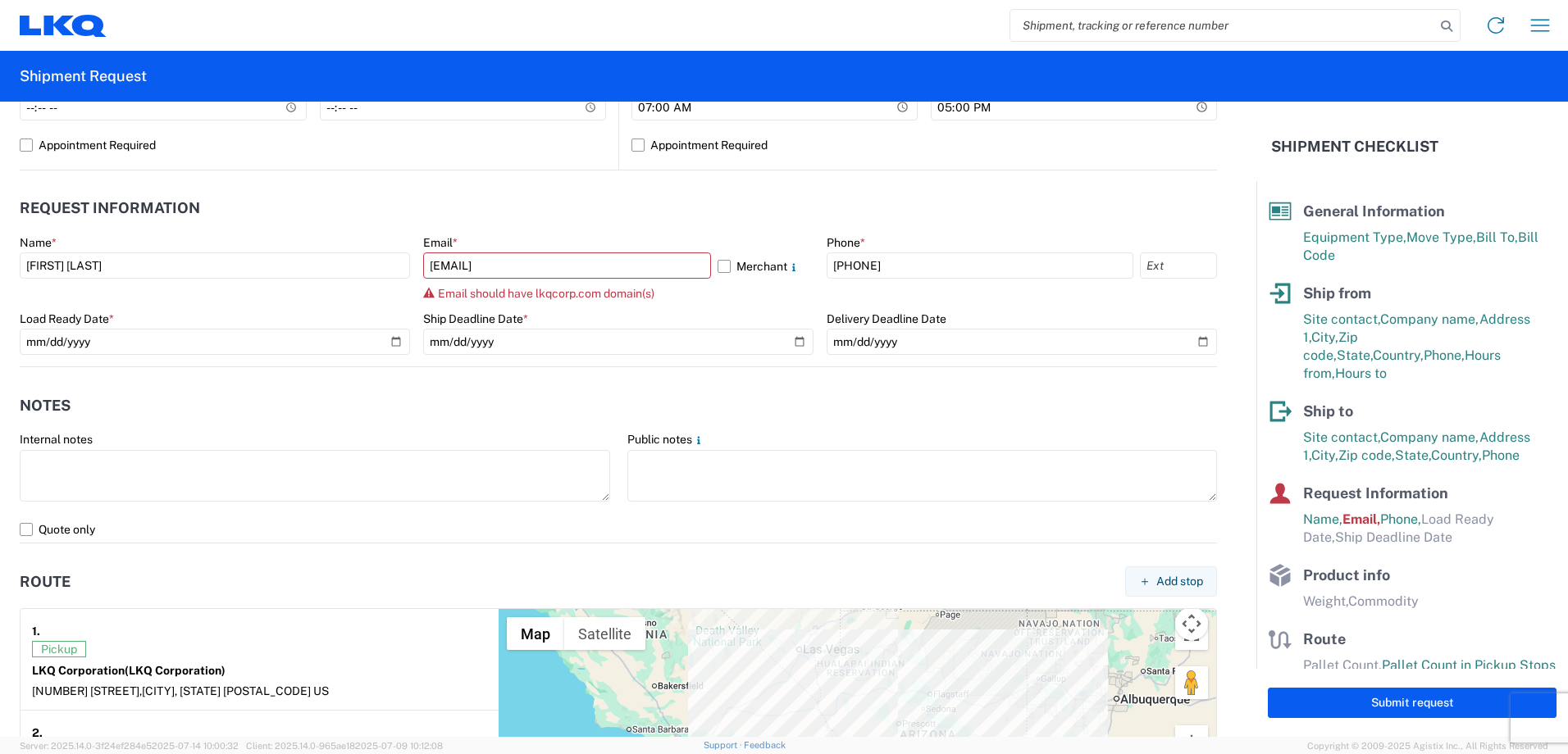 click on "Ship Deadline Date  *" 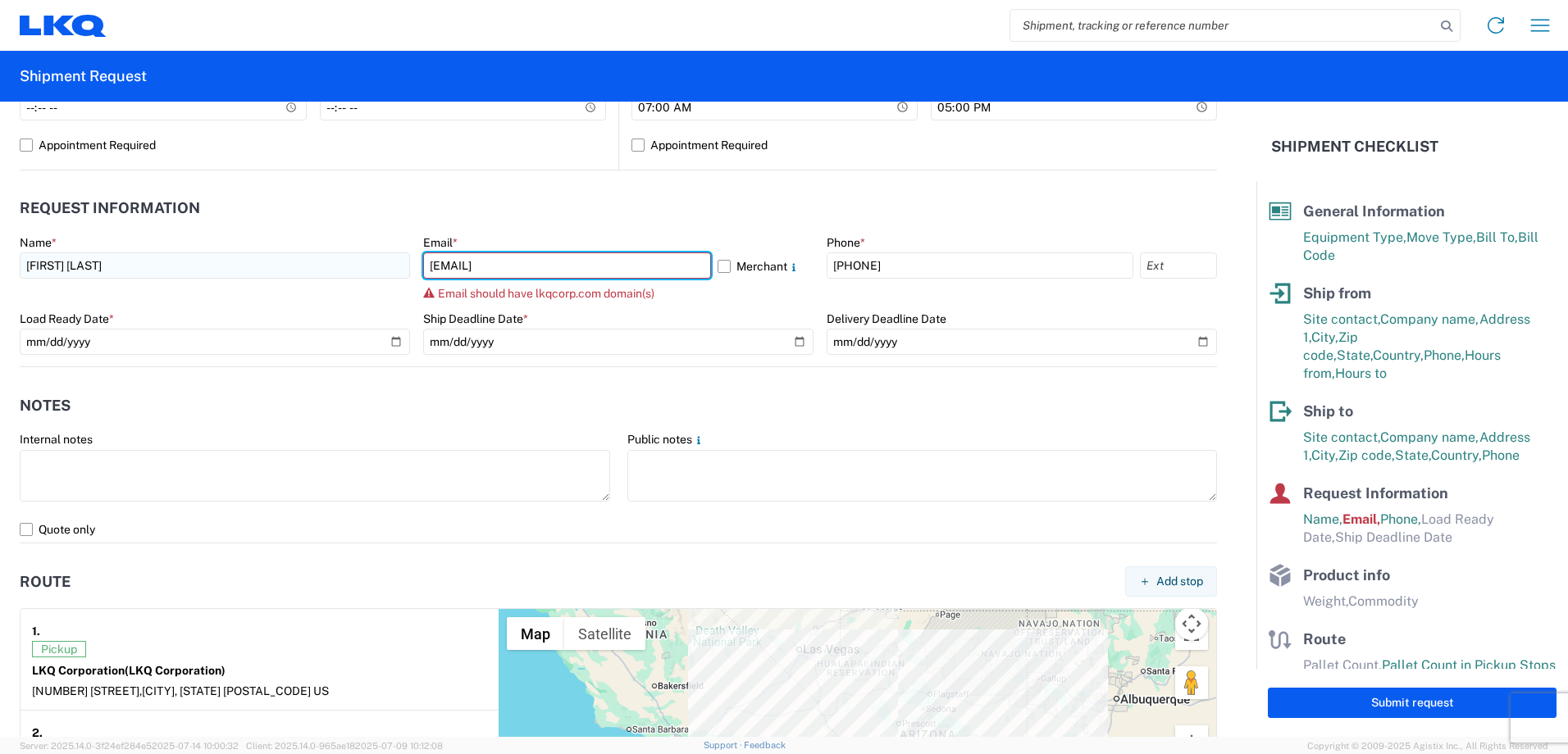 drag, startPoint x: 603, startPoint y: 268, endPoint x: 403, endPoint y: 268, distance: 200 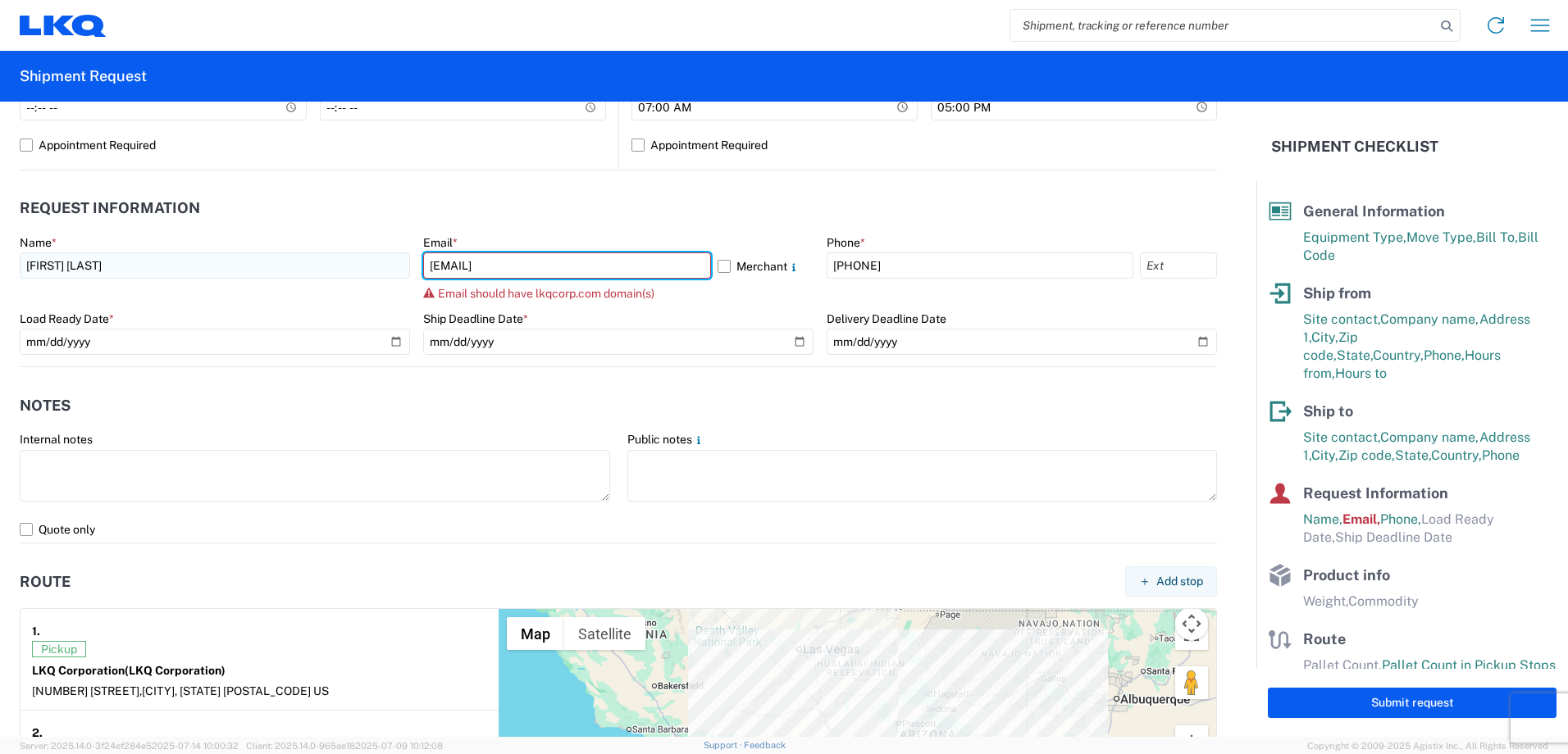 click on "Name  * [FIRST] [LAST]  Email  * [EMAIL]  Merchant
Email should have lkqcorp.com domain(s)  Phone  * [PHONE]  Load Ready Date  *  Ship Deadline Date  *  Delivery Deadline Date" 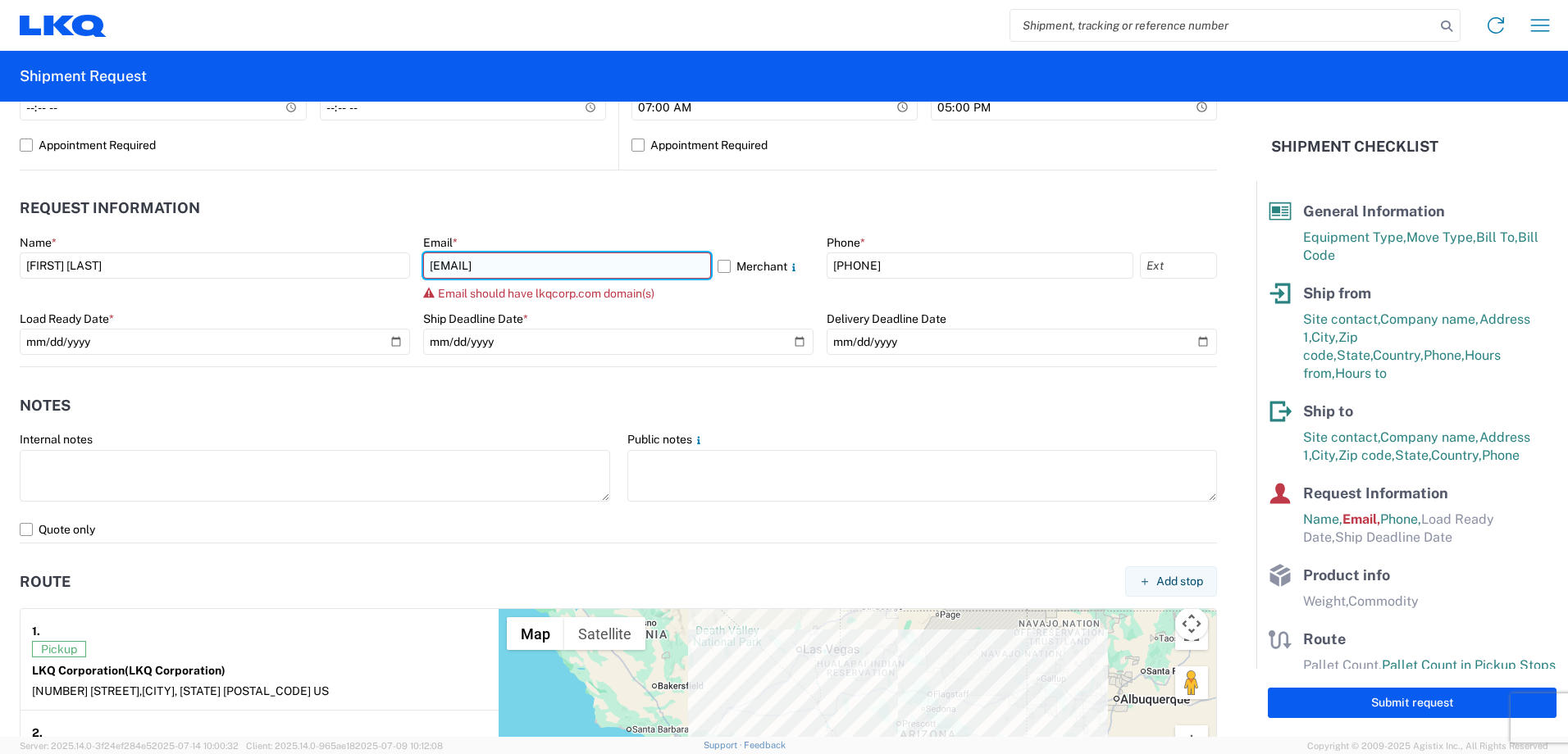 click on "[EMAIL]" 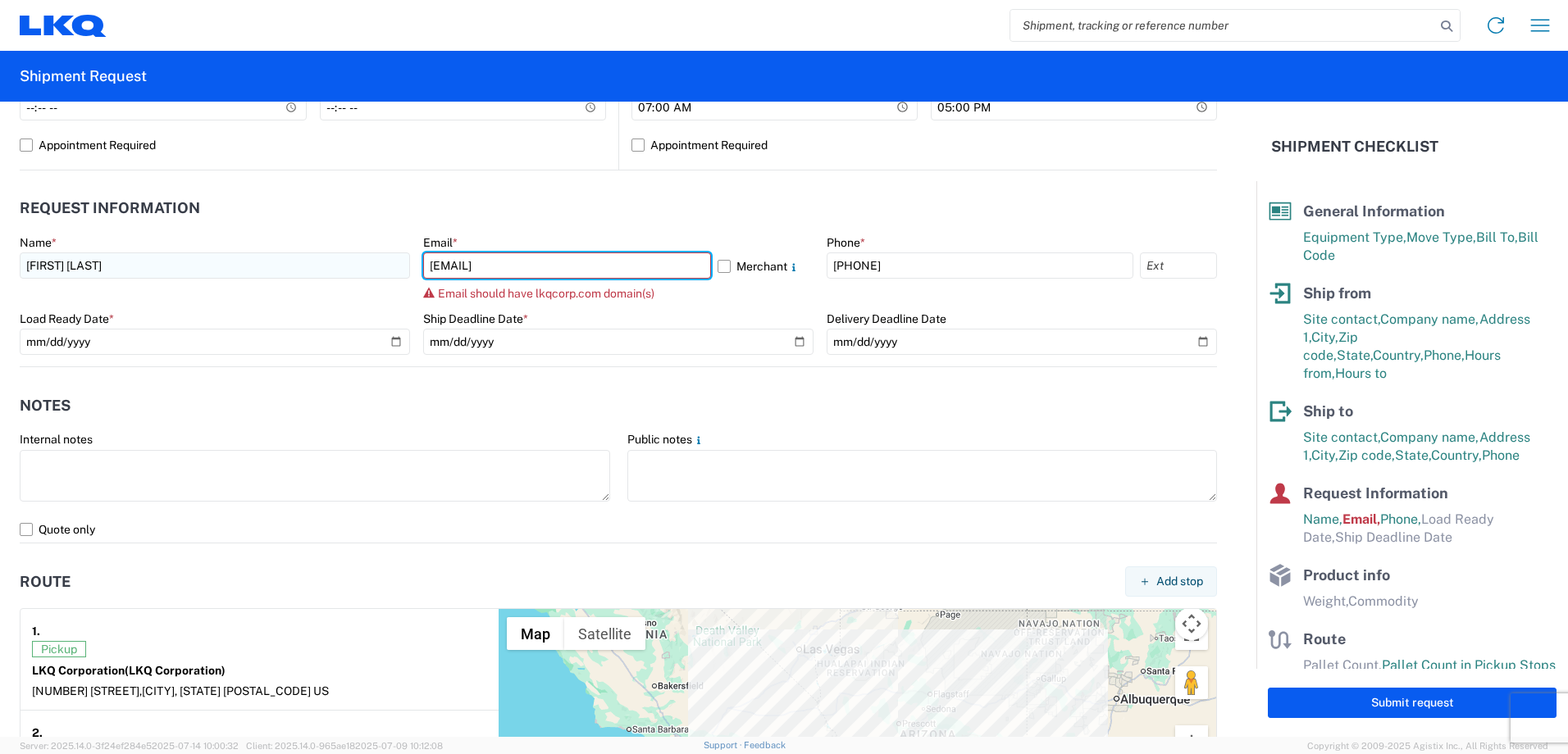 drag, startPoint x: 626, startPoint y: 263, endPoint x: 402, endPoint y: 266, distance: 224.02009 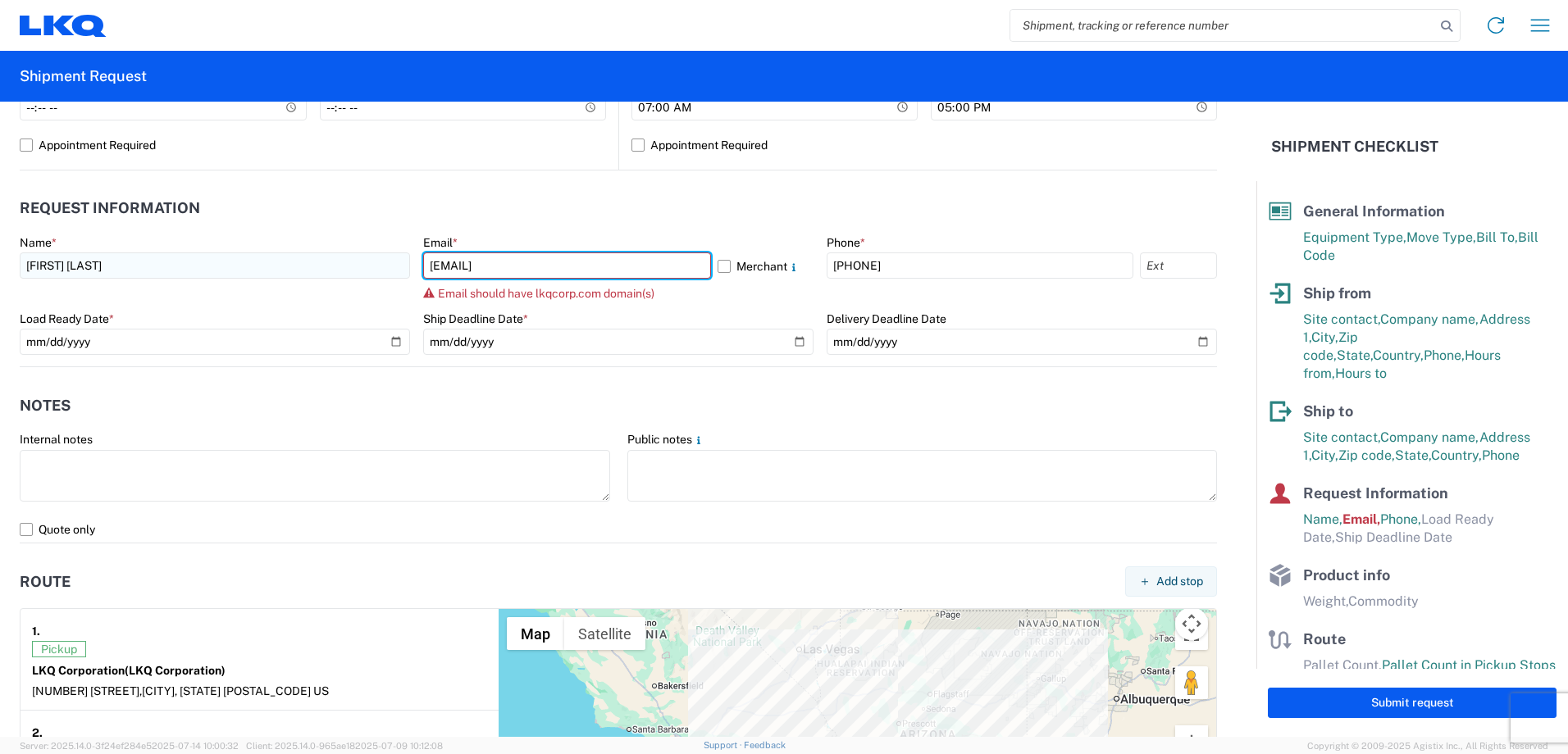 click on "Name  * [FIRST] [LAST]  Email  * [EMAIL]  Merchant
Email should have lkqcorp.com domain(s)  Phone  * [PHONE]  Load Ready Date  *  Ship Deadline Date  *  Delivery Deadline Date" 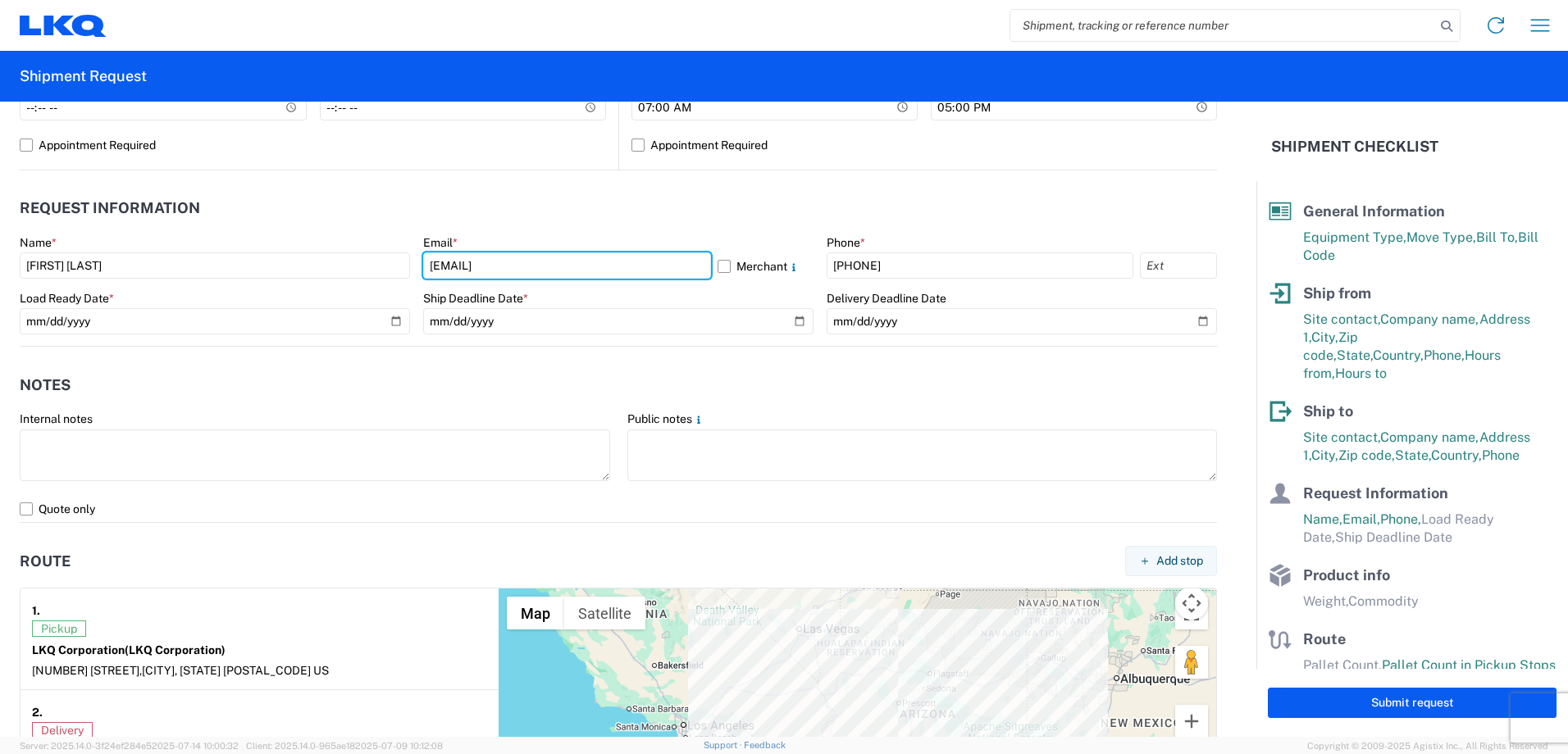 type on "[EMAIL]" 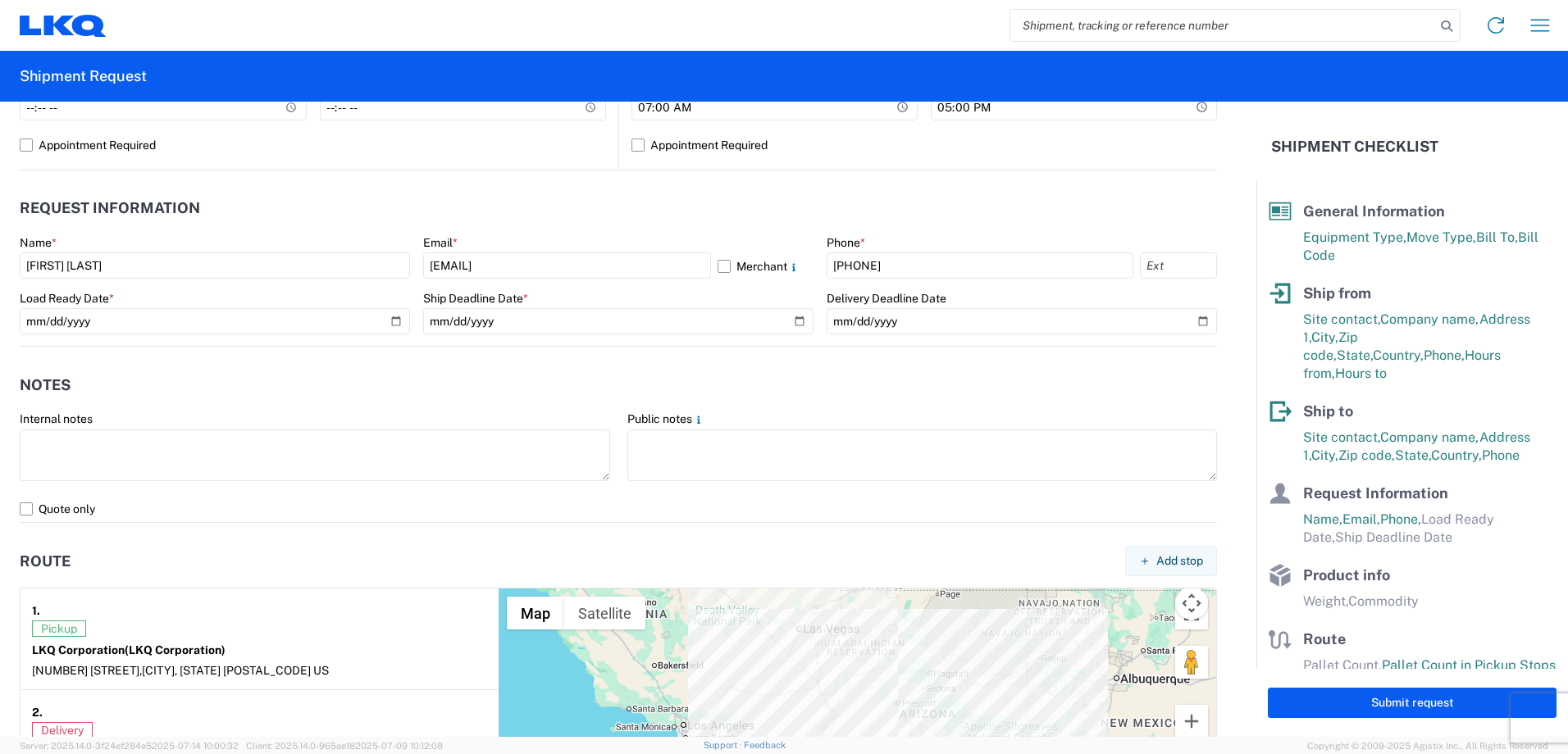 click on "Internal notes" 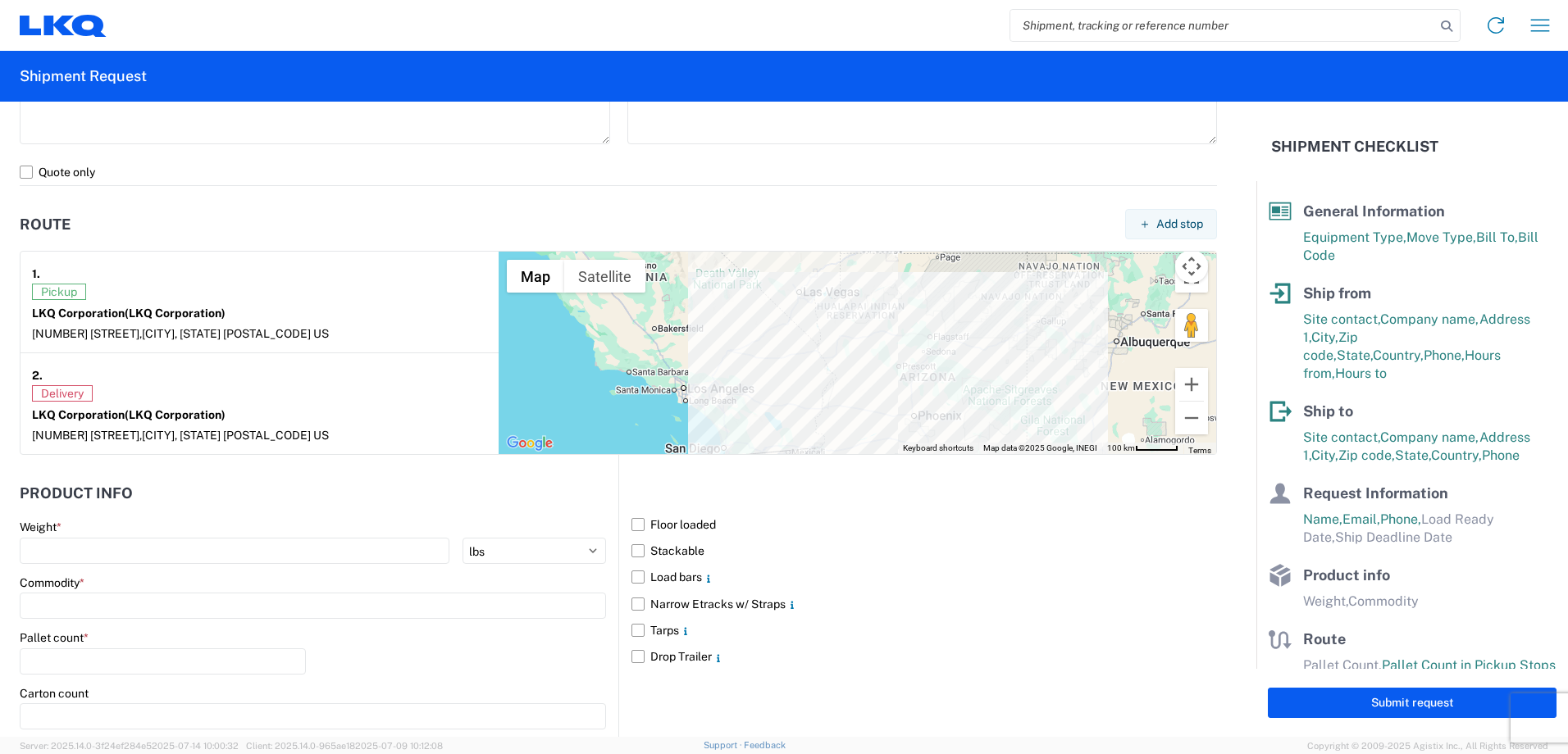 scroll, scrollTop: 1311, scrollLeft: 0, axis: vertical 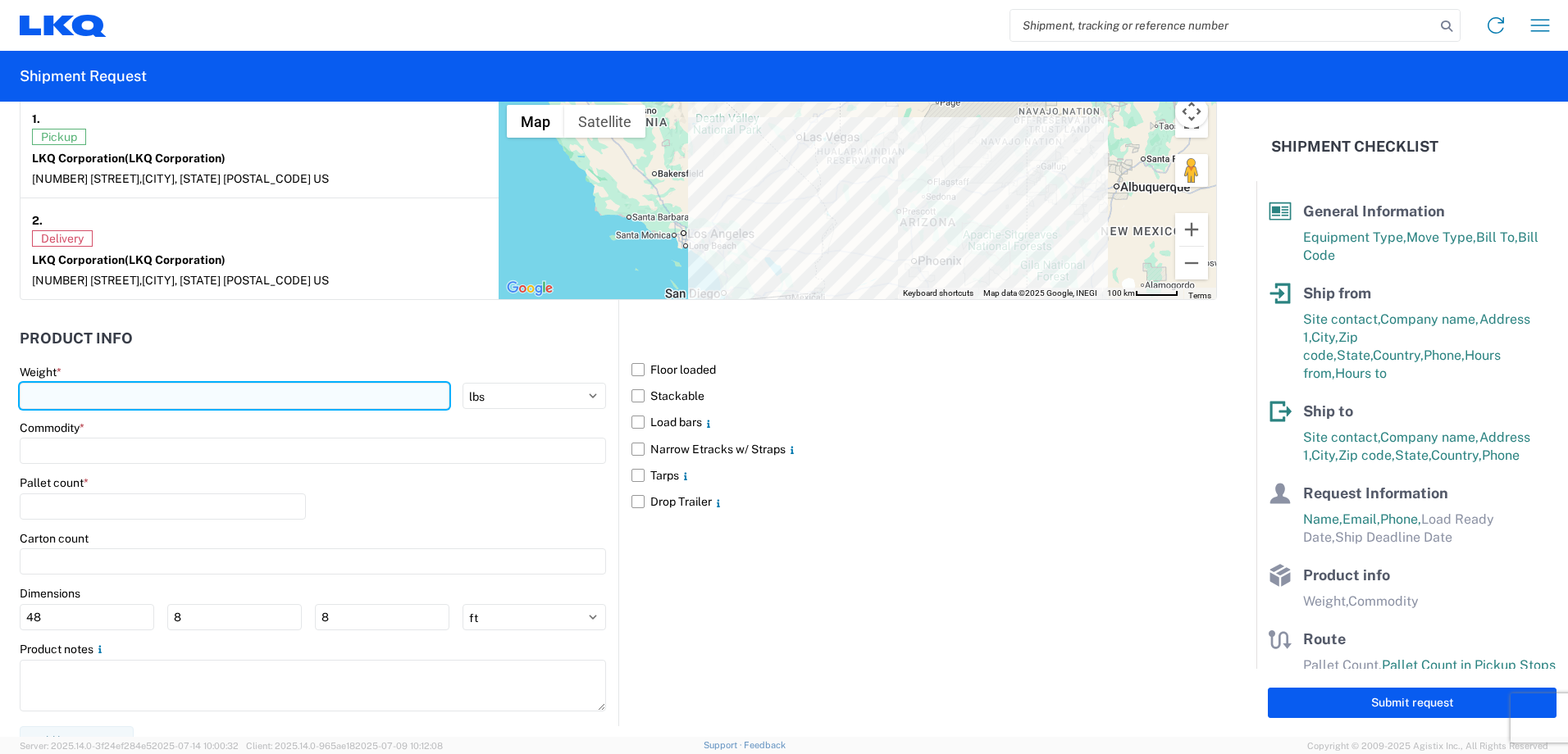 click 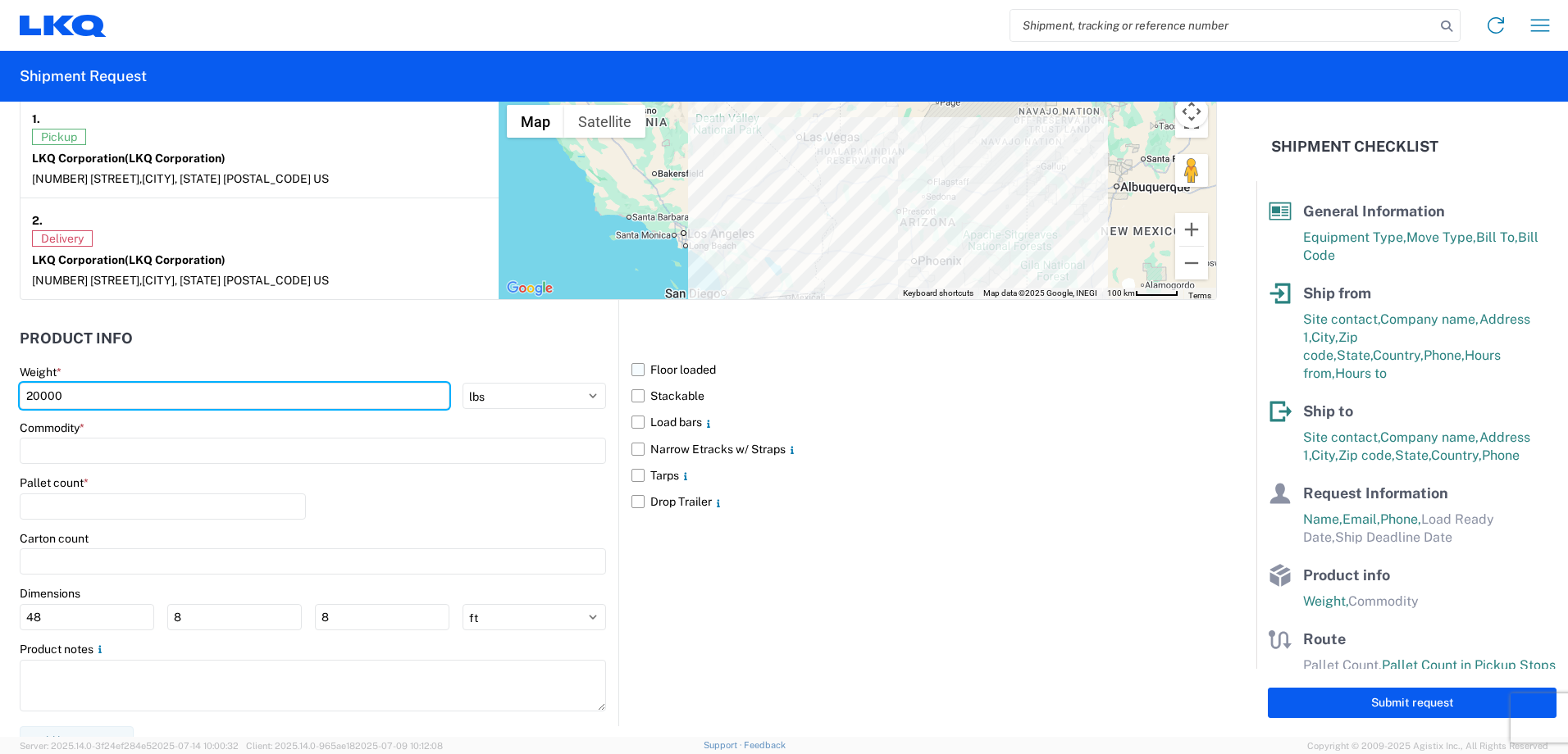 type on "20000" 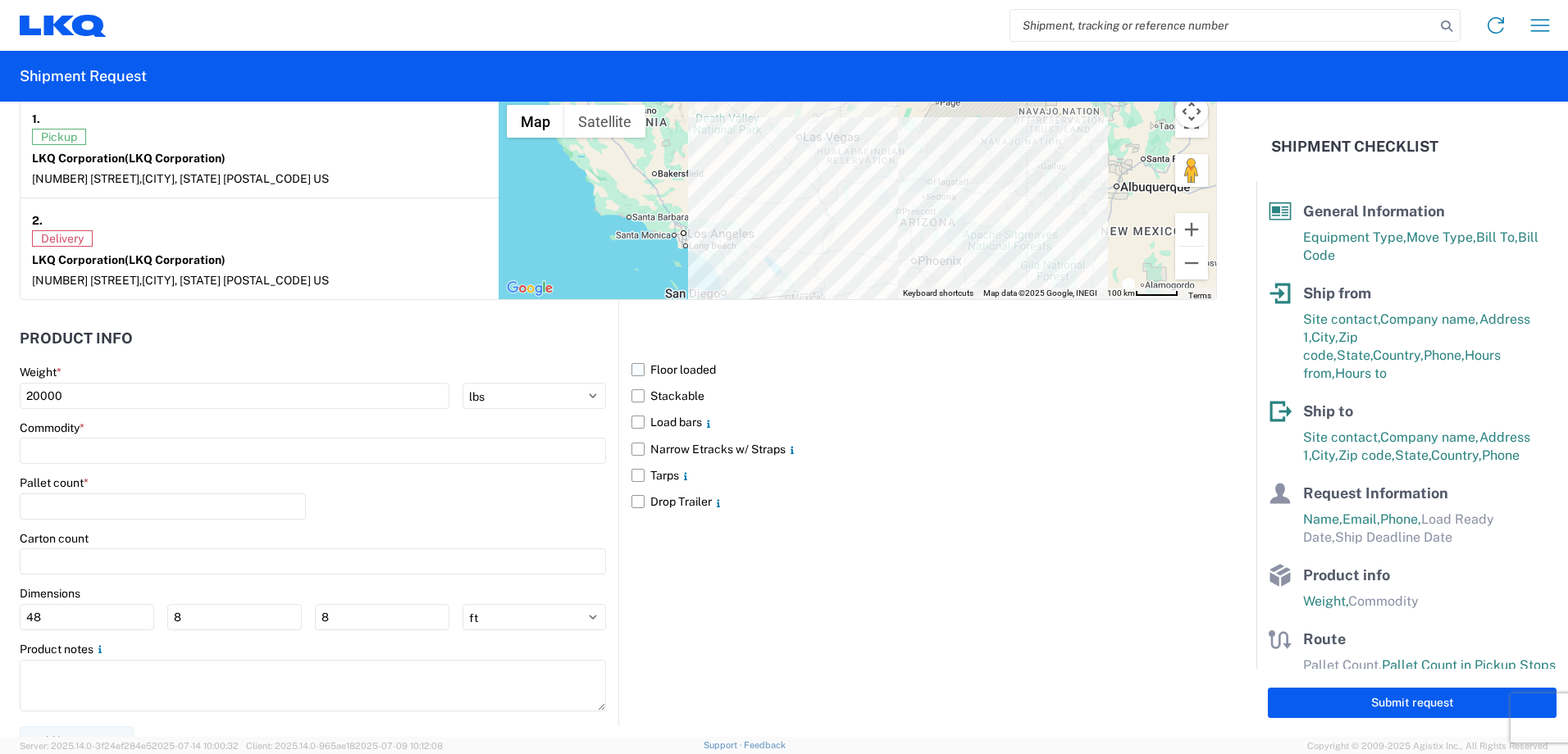 click on "Floor loaded" 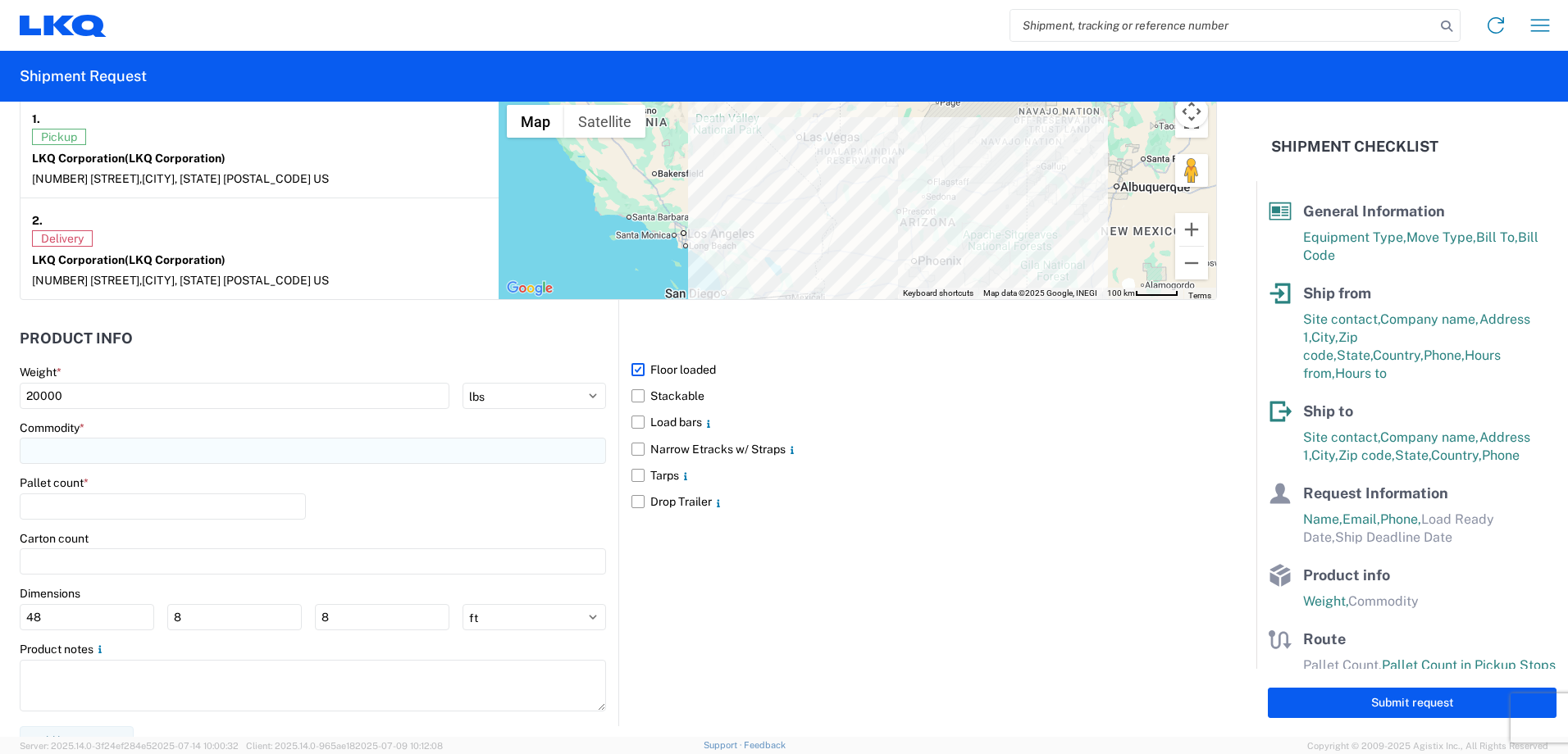 click 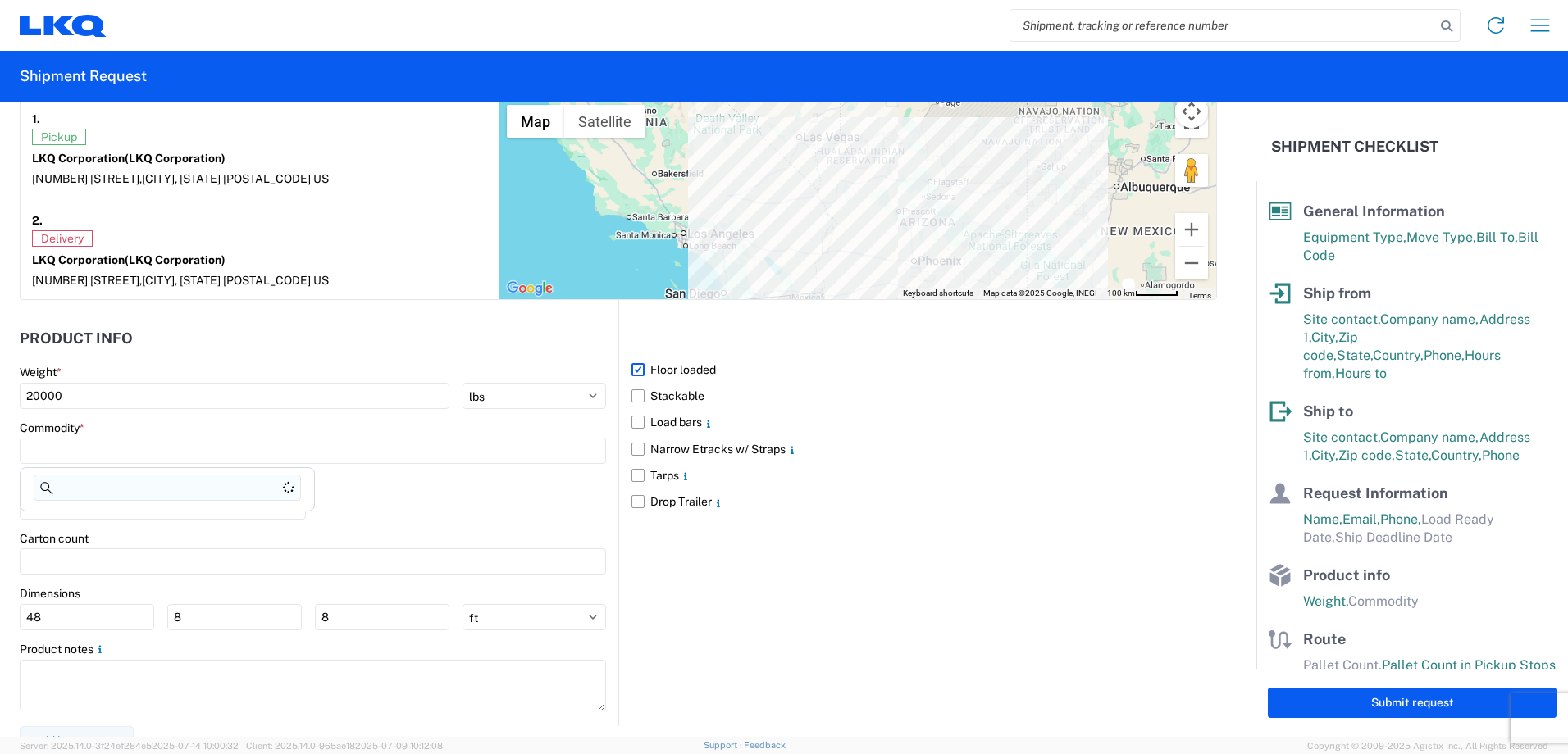 click 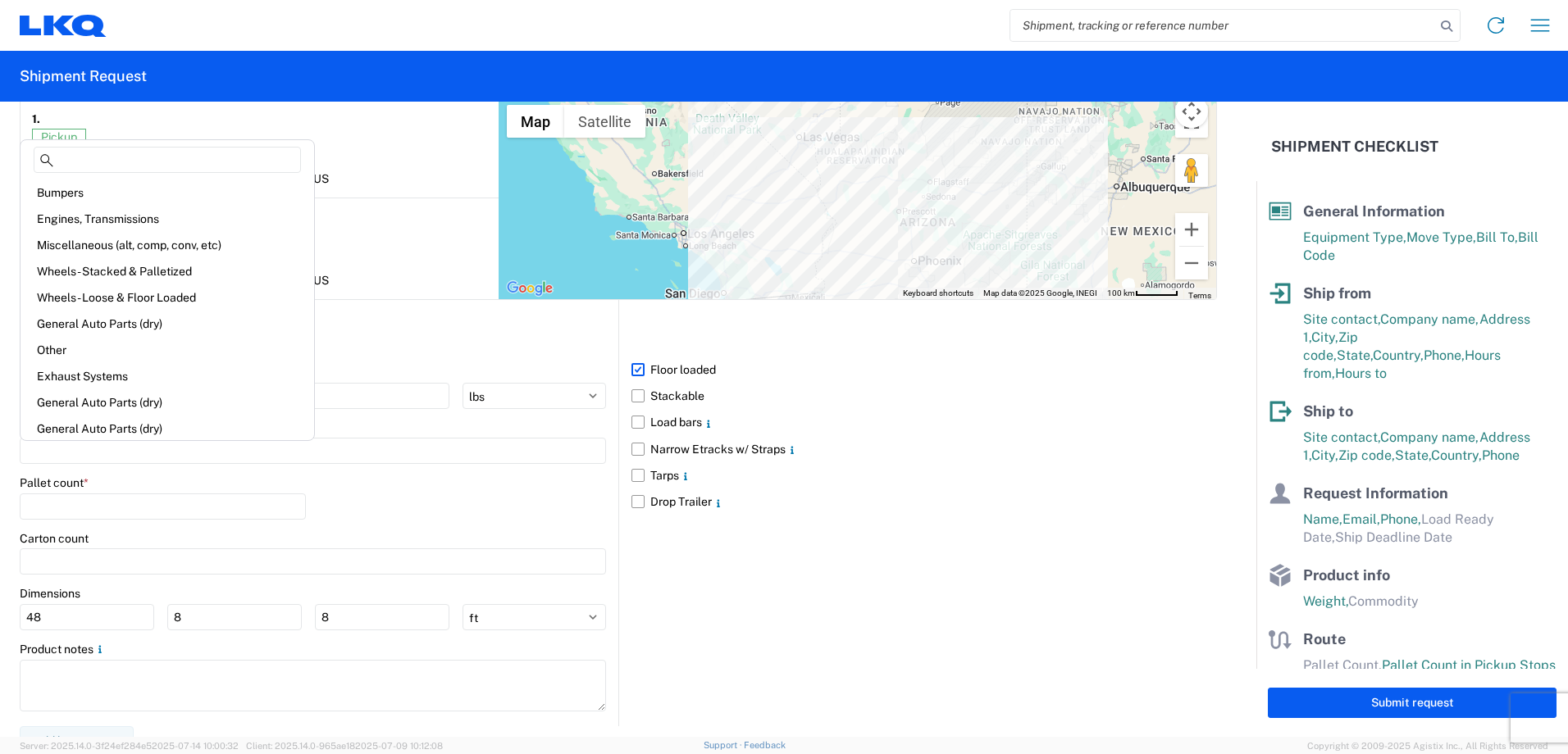 drag, startPoint x: 143, startPoint y: 402, endPoint x: 142, endPoint y: 412, distance: 10.0498756 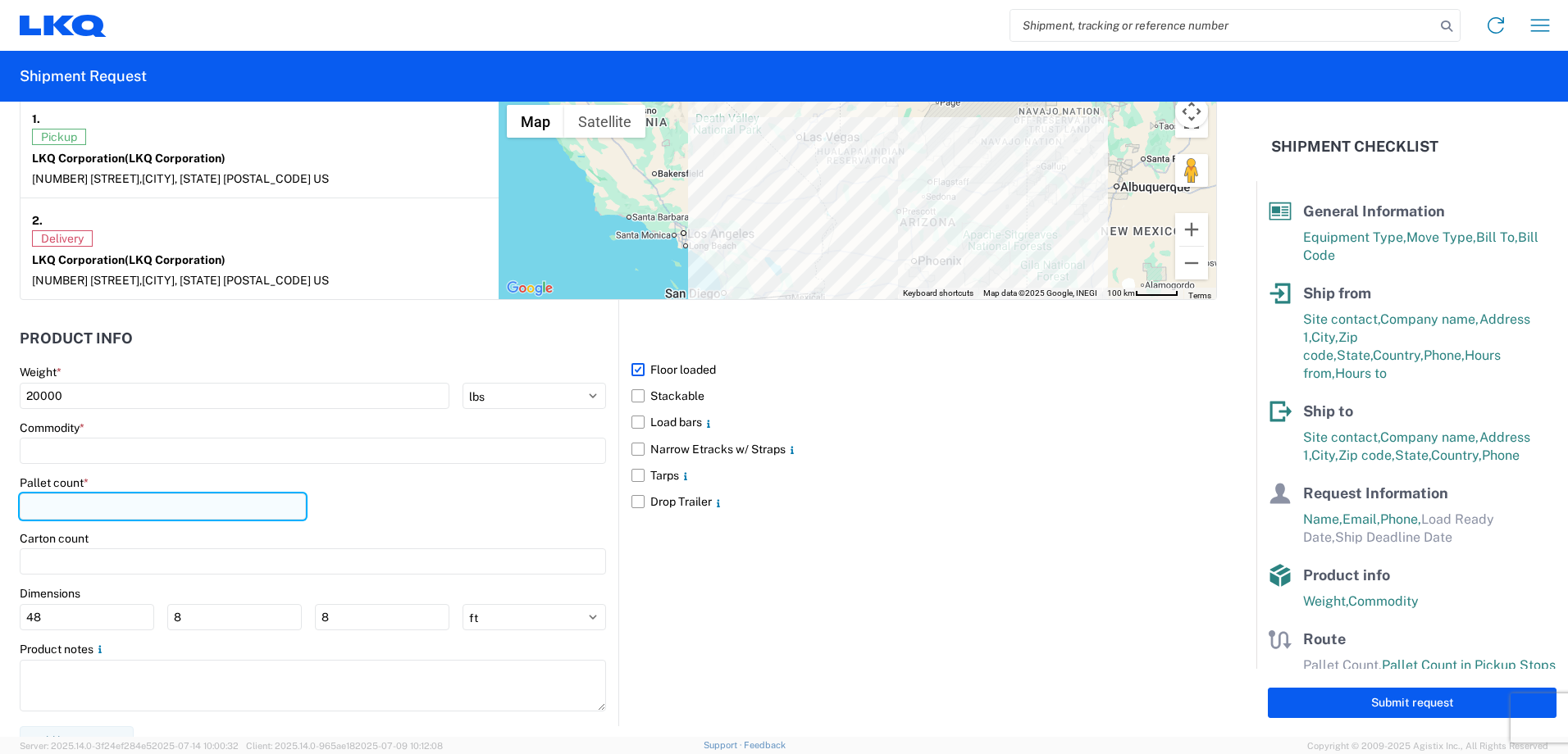 click 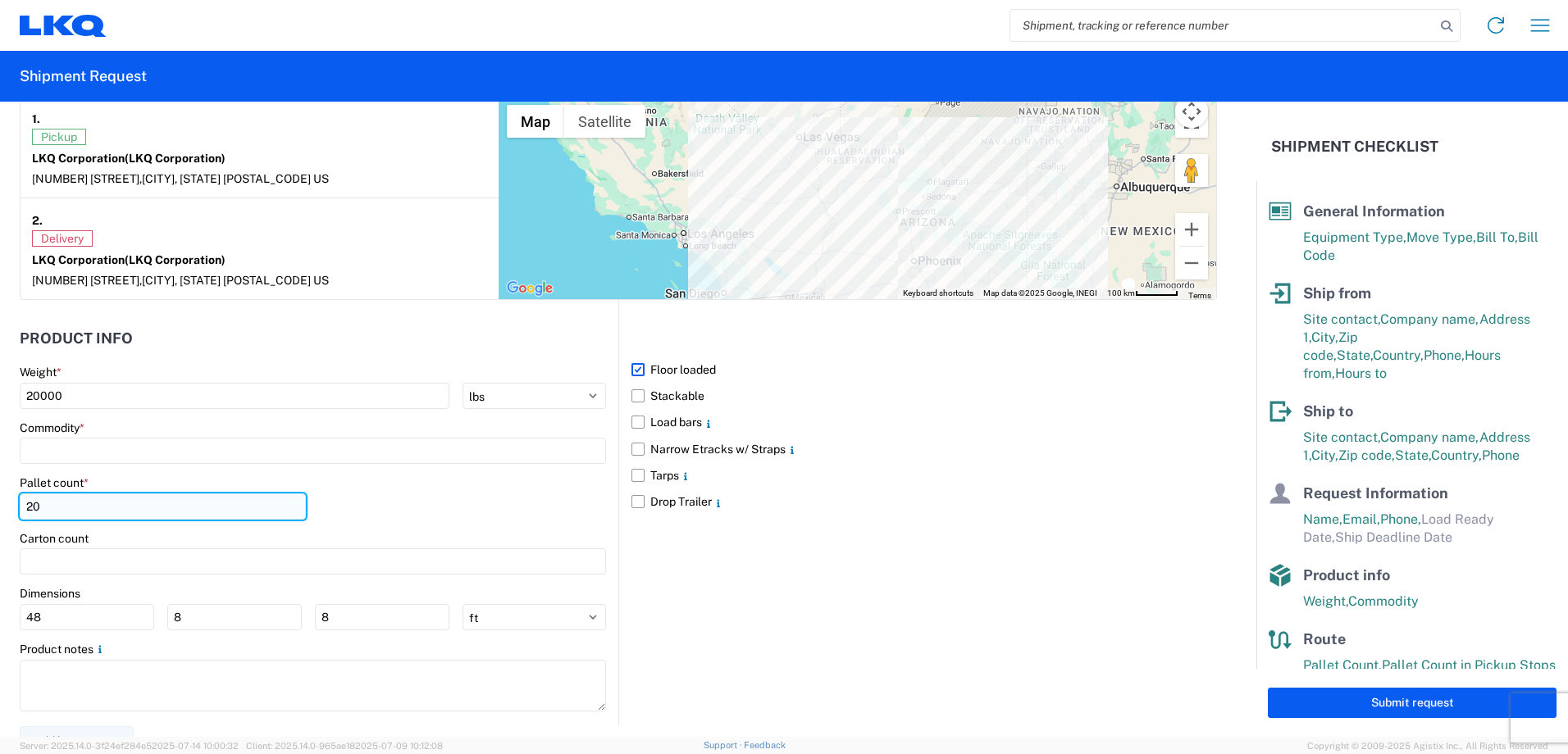 type on "2" 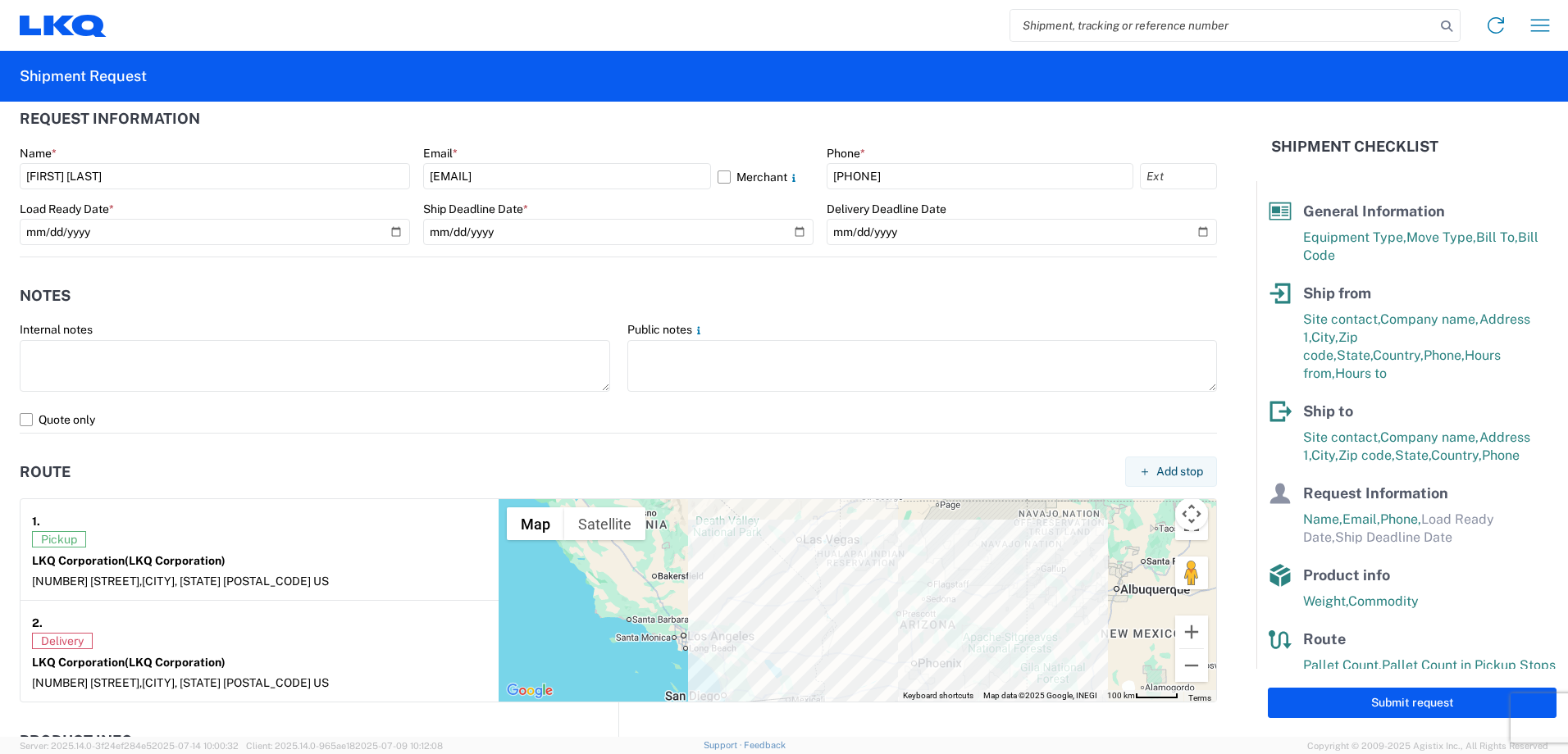 scroll, scrollTop: 820, scrollLeft: 0, axis: vertical 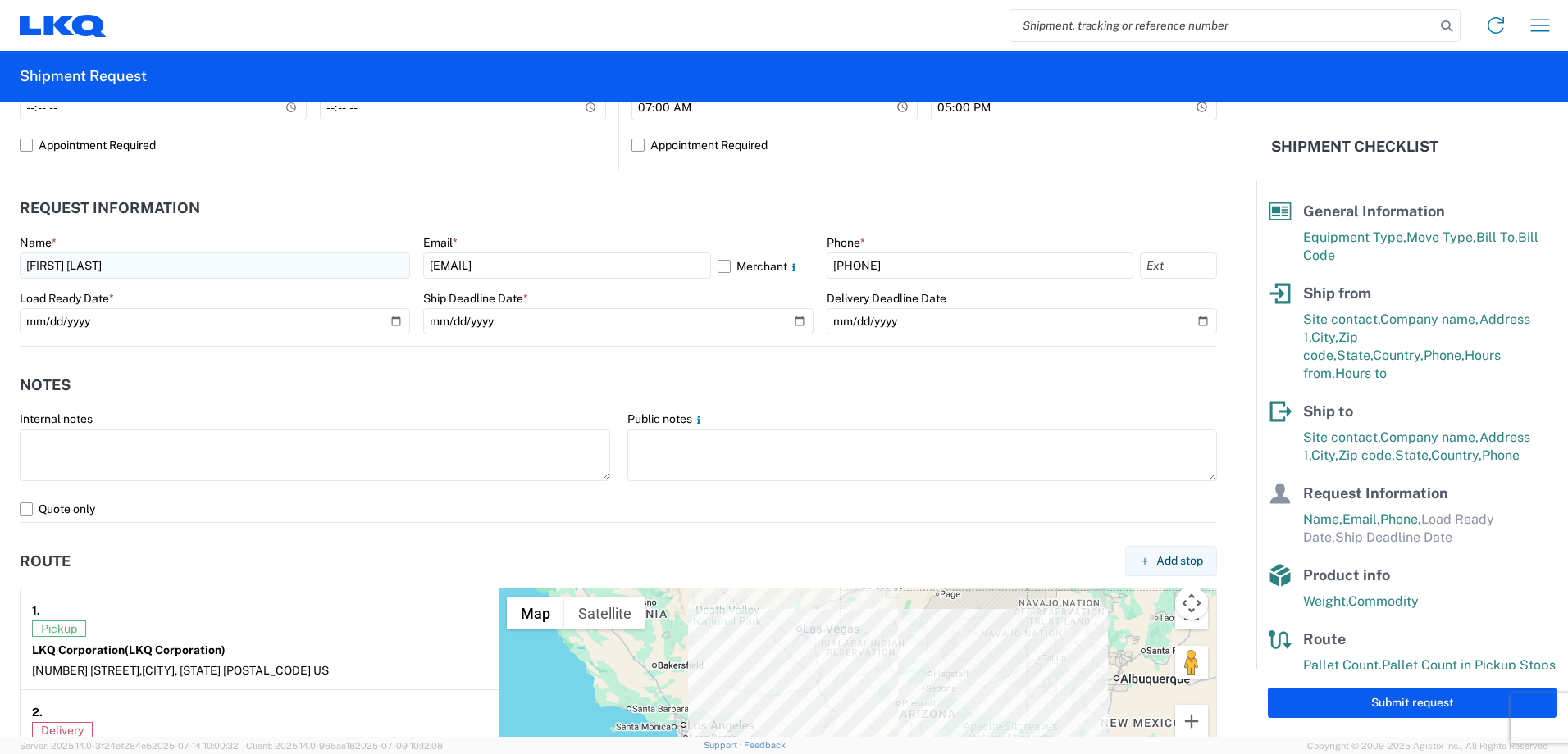 type on "15" 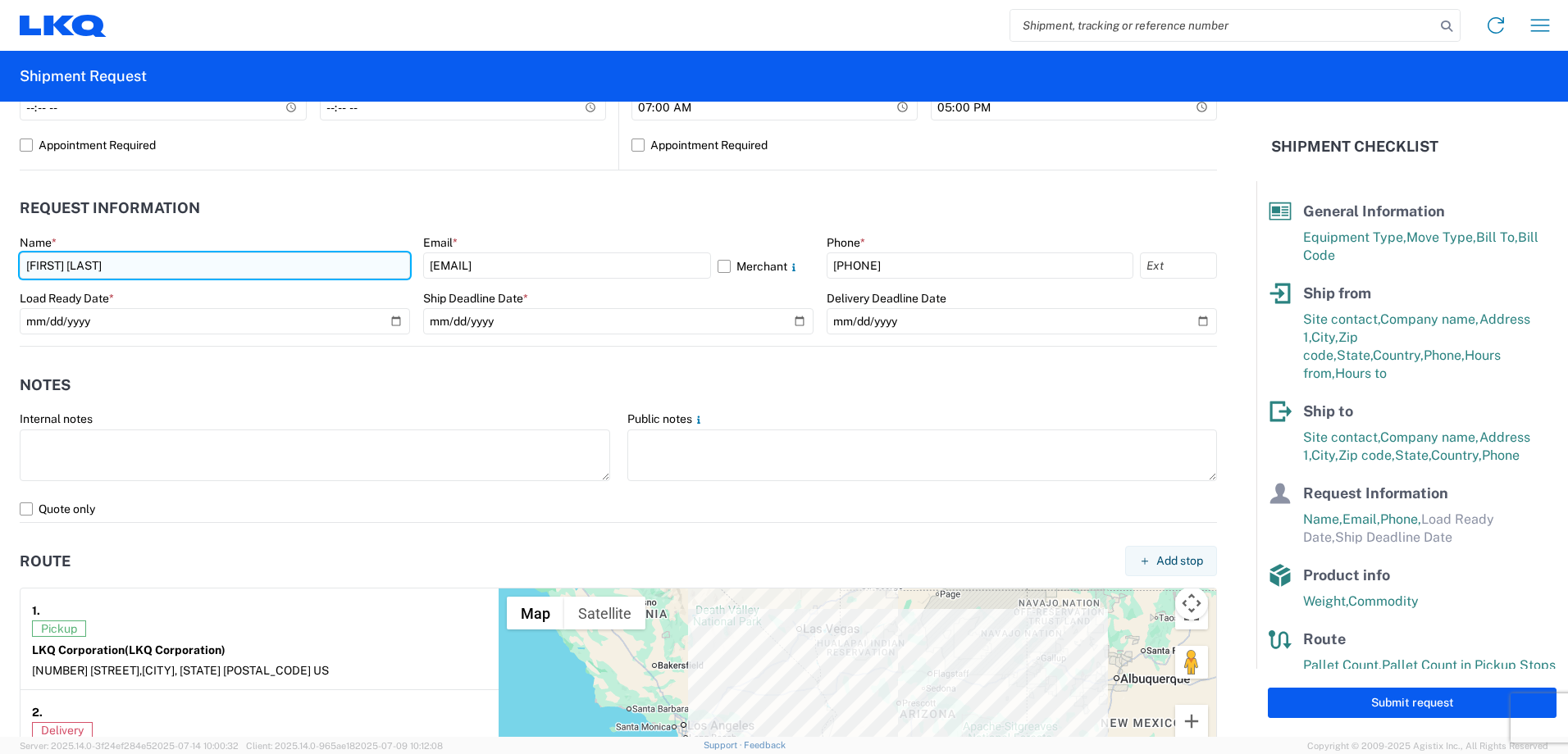drag, startPoint x: 34, startPoint y: 266, endPoint x: 43, endPoint y: 261, distance: 10.29563 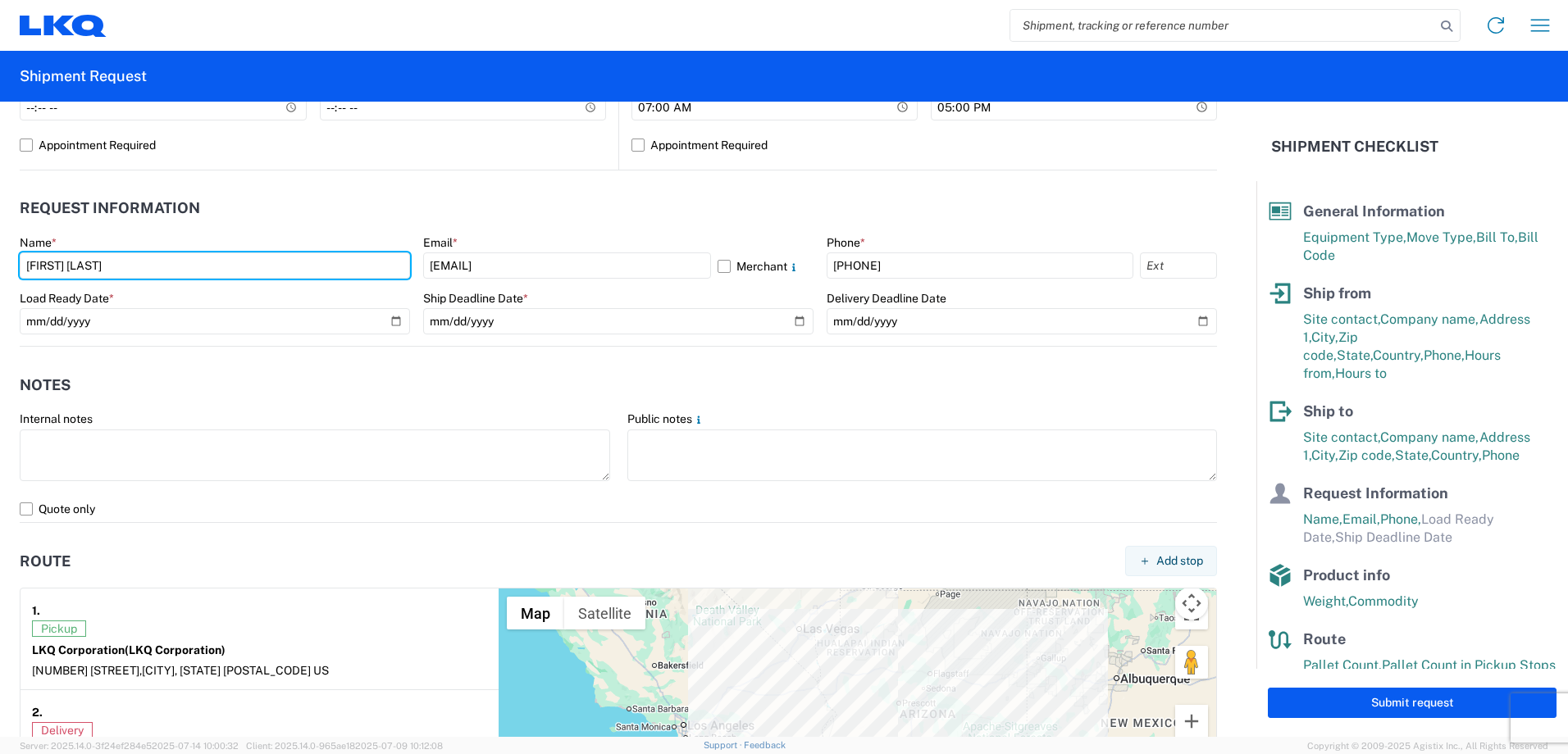 drag, startPoint x: 98, startPoint y: 267, endPoint x: 0, endPoint y: 252, distance: 99.141313 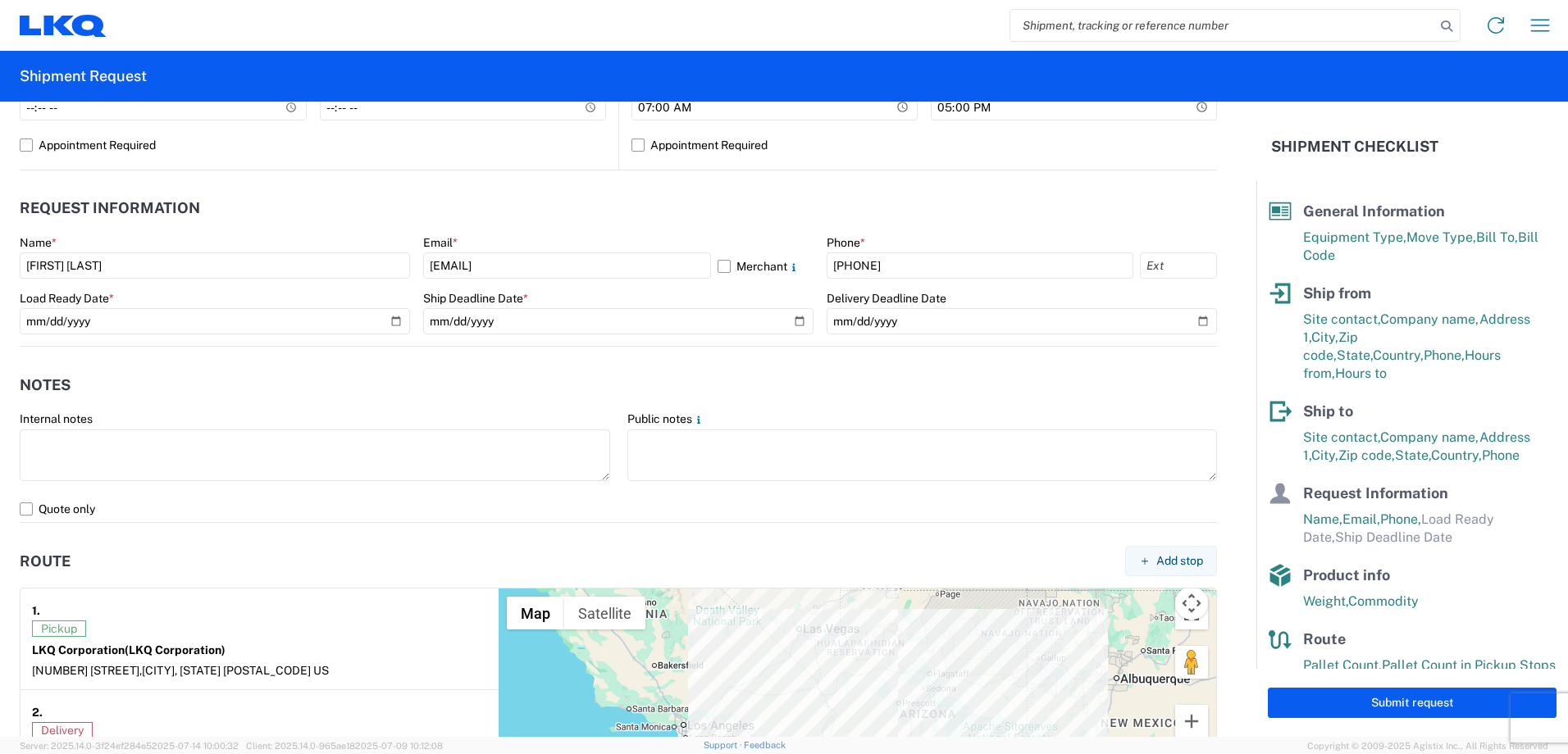 click on "Name  * [FIRST] [LAST]  Email  * [EMAIL]  Merchant
Phone  * [PHONE]  Load Ready Date  *  Ship Deadline Date  *  Delivery Deadline Date" 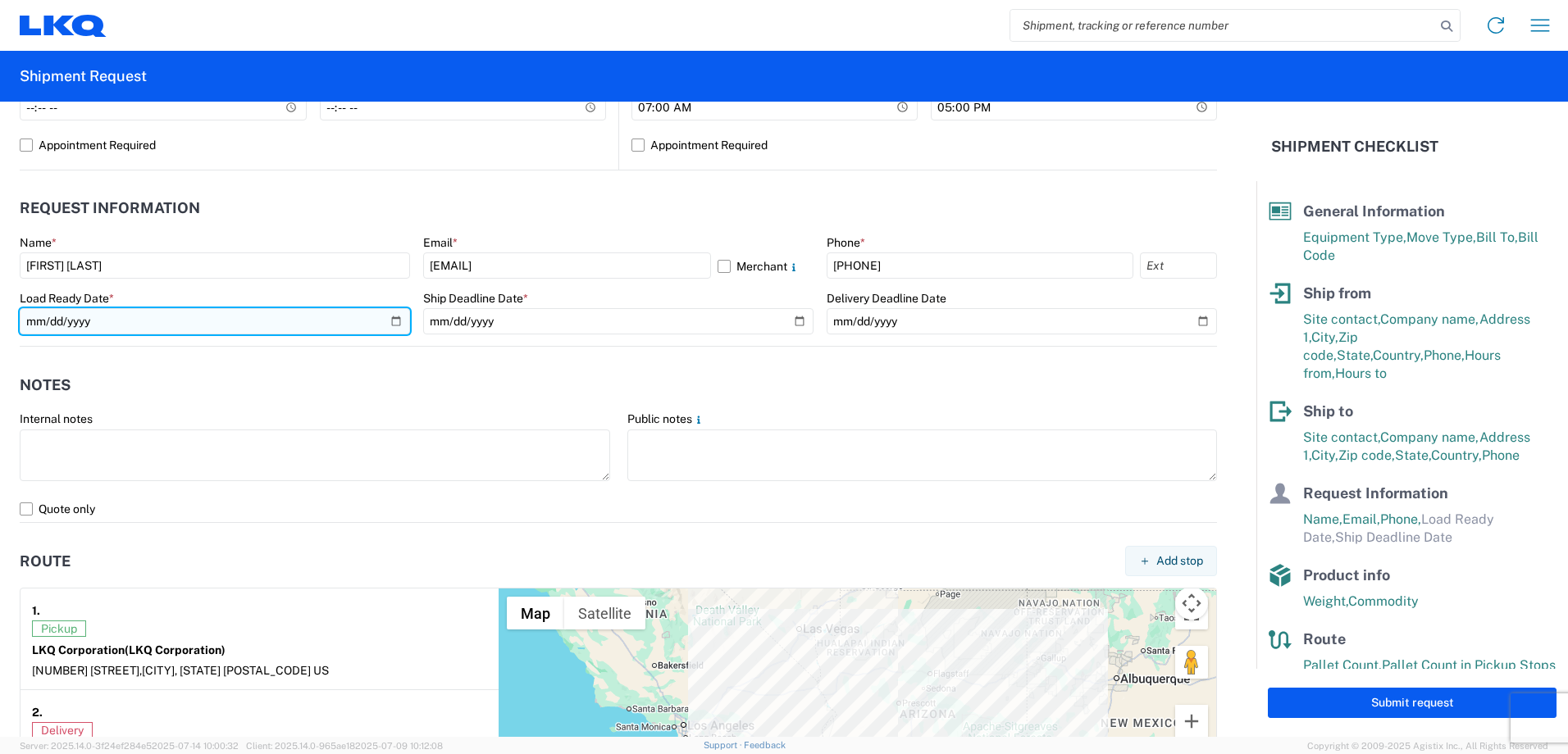 click 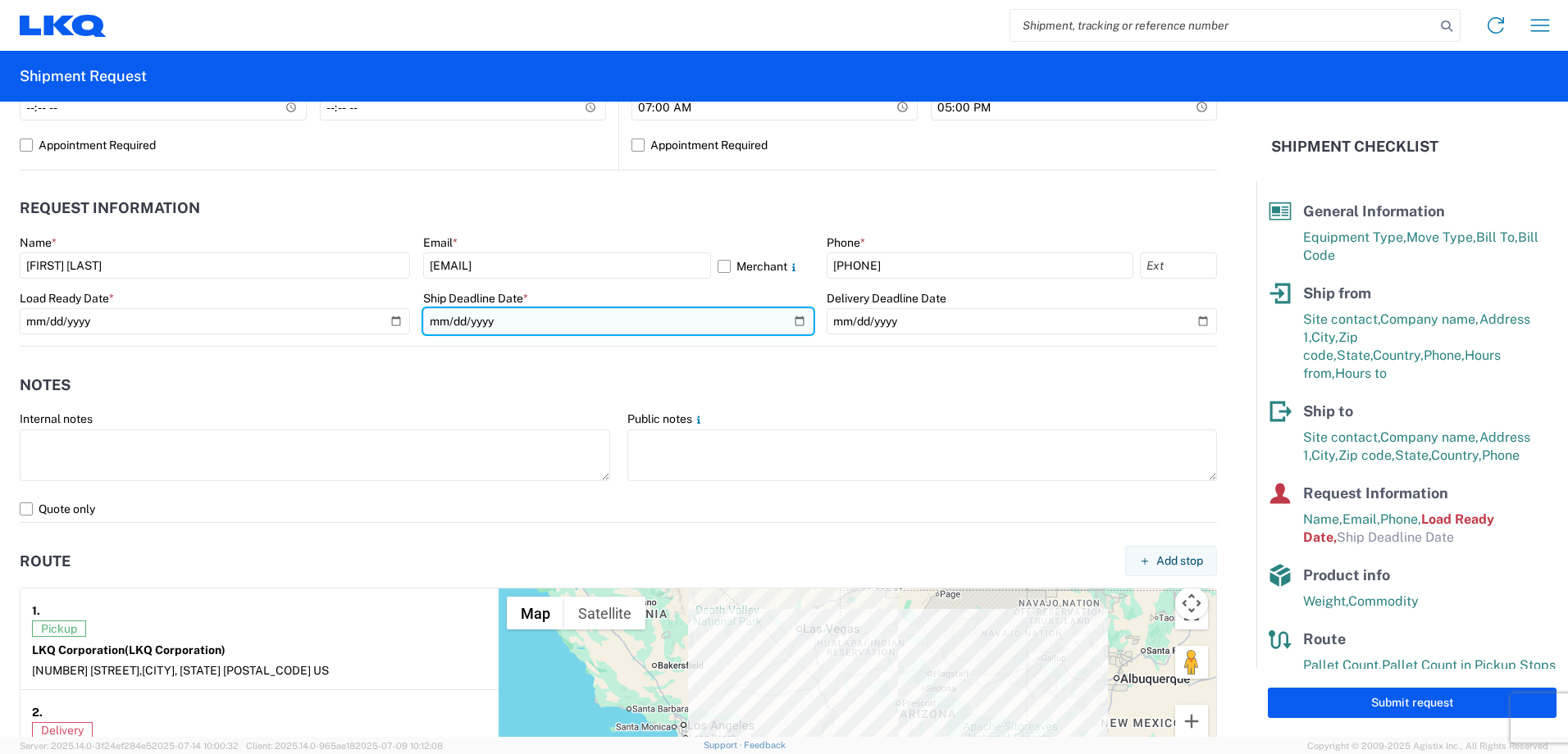 click 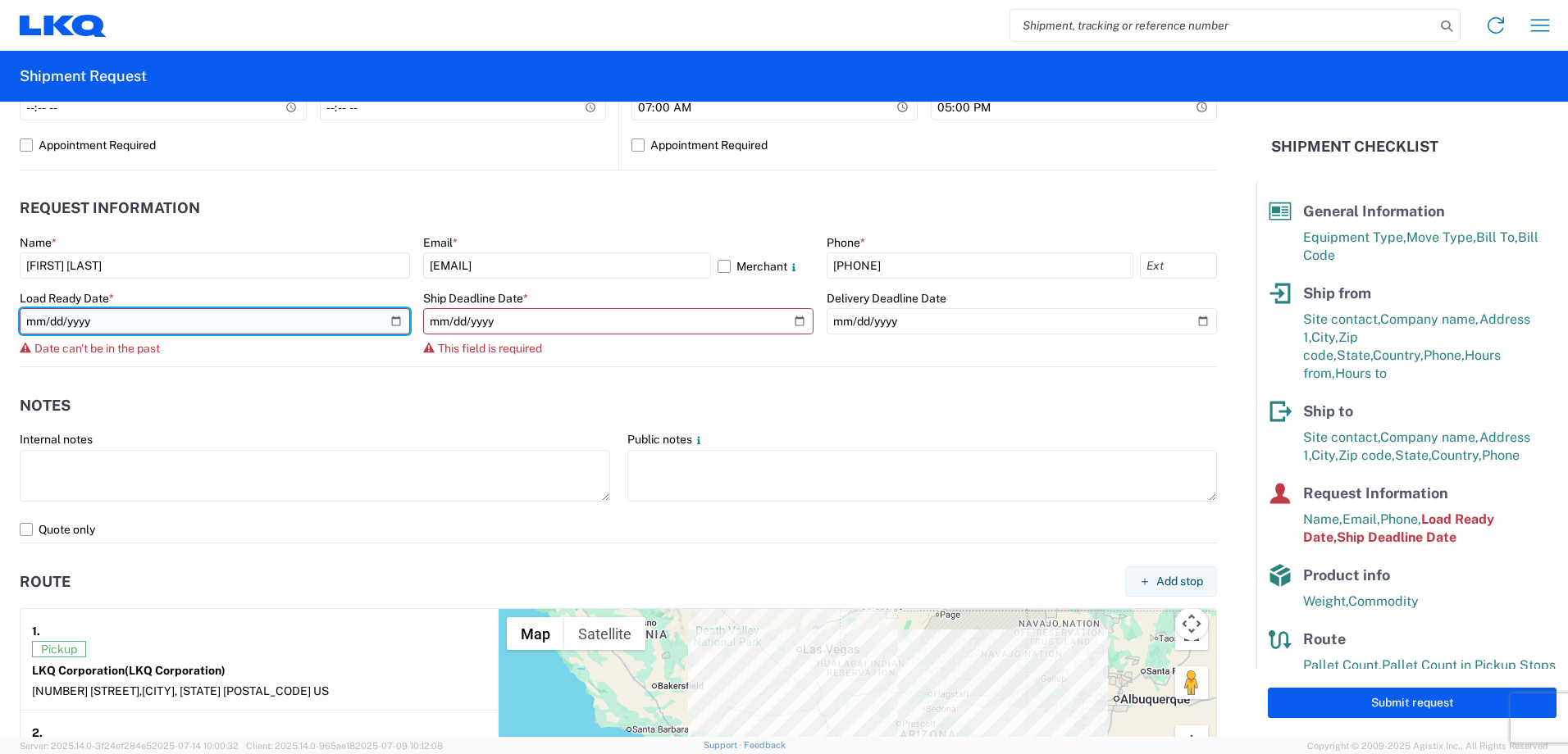 click on "[DATE]" 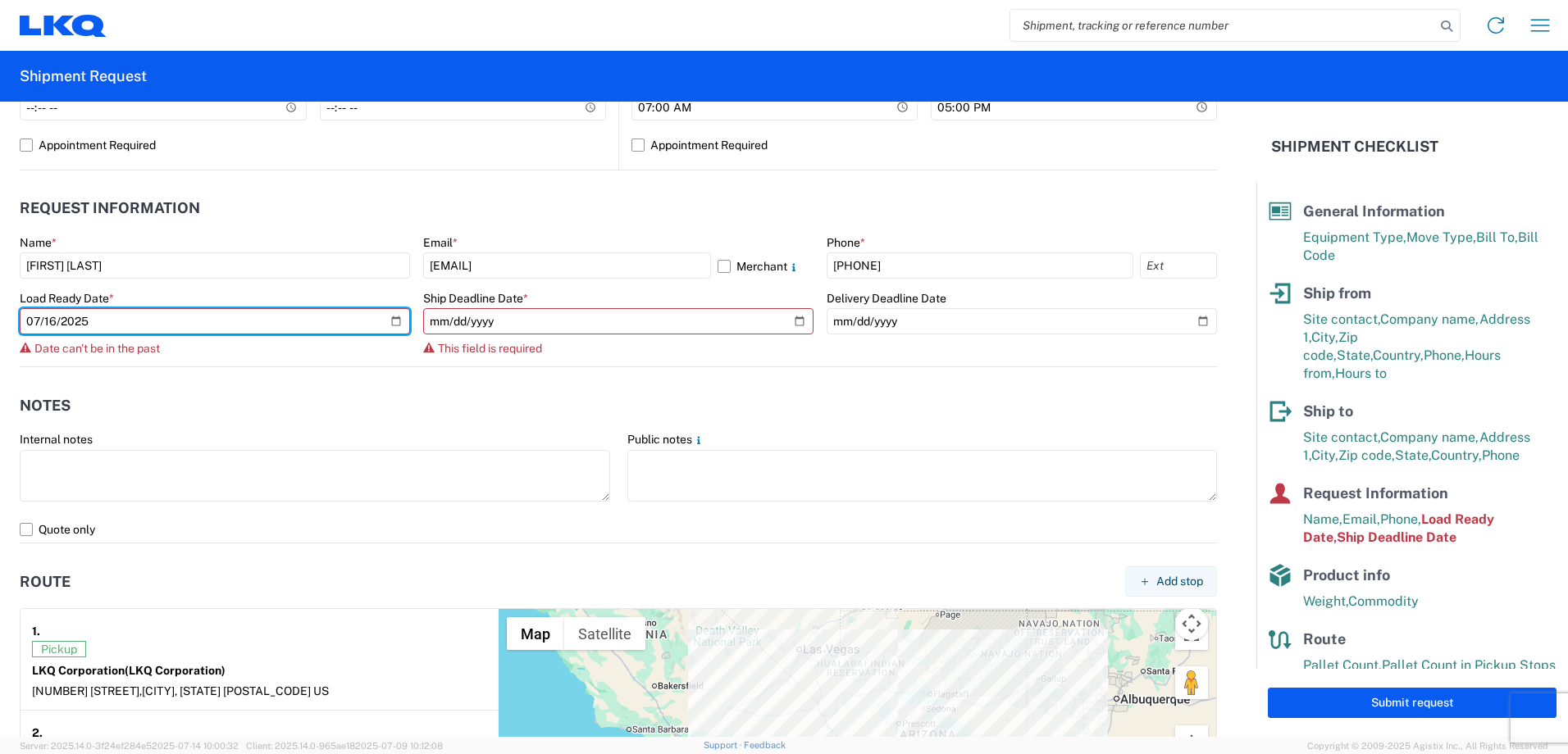 type on "2025-07-16" 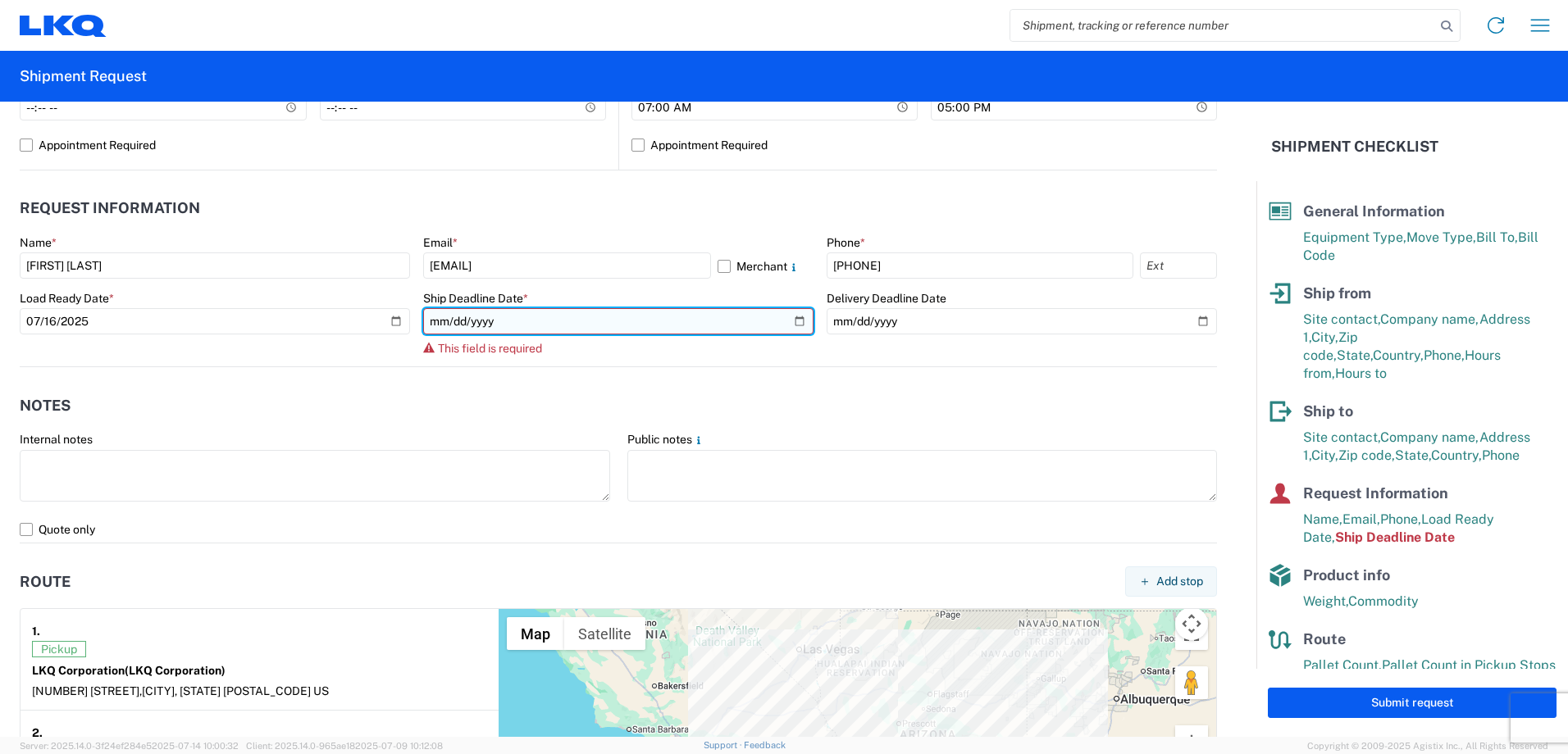 click 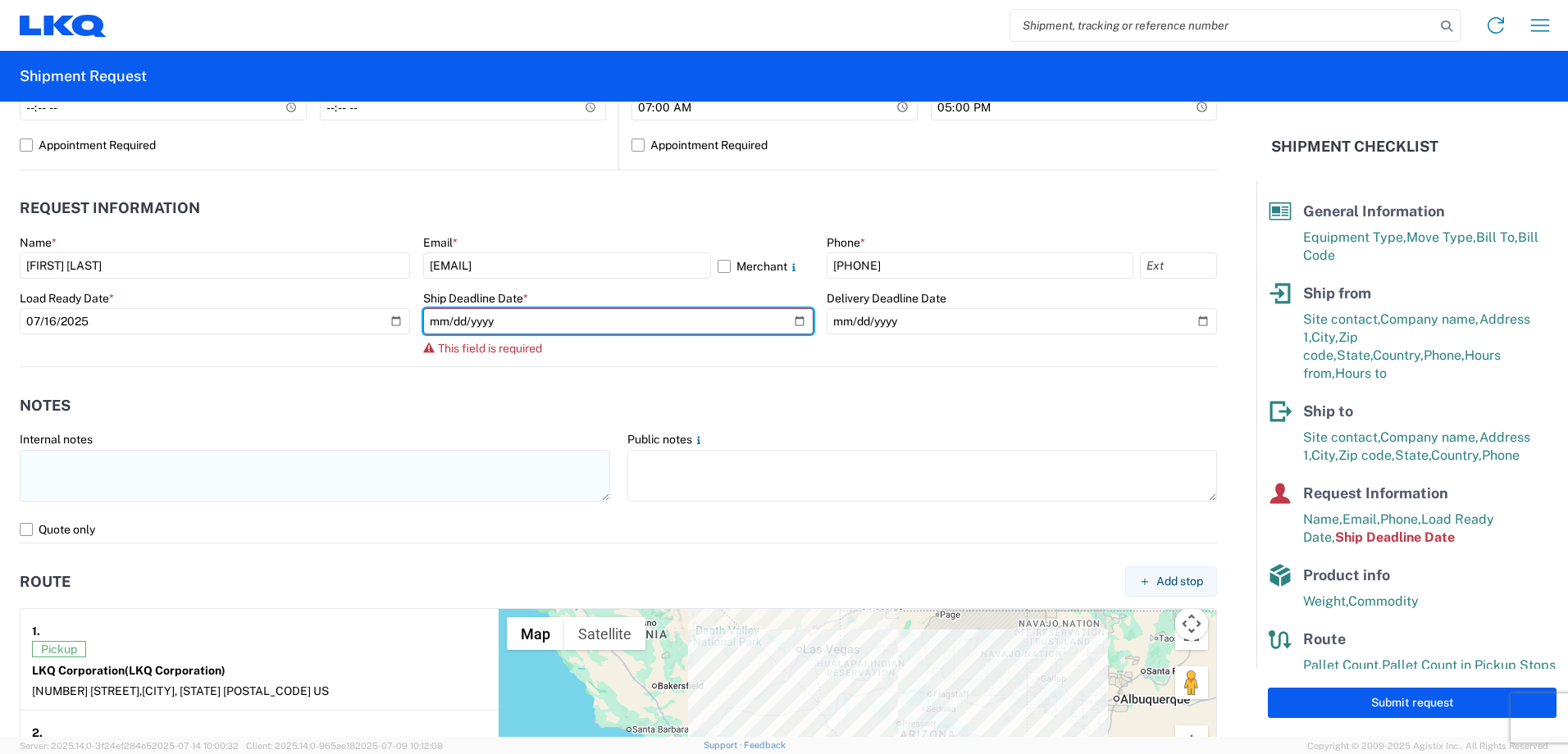 type on "2025-07-16" 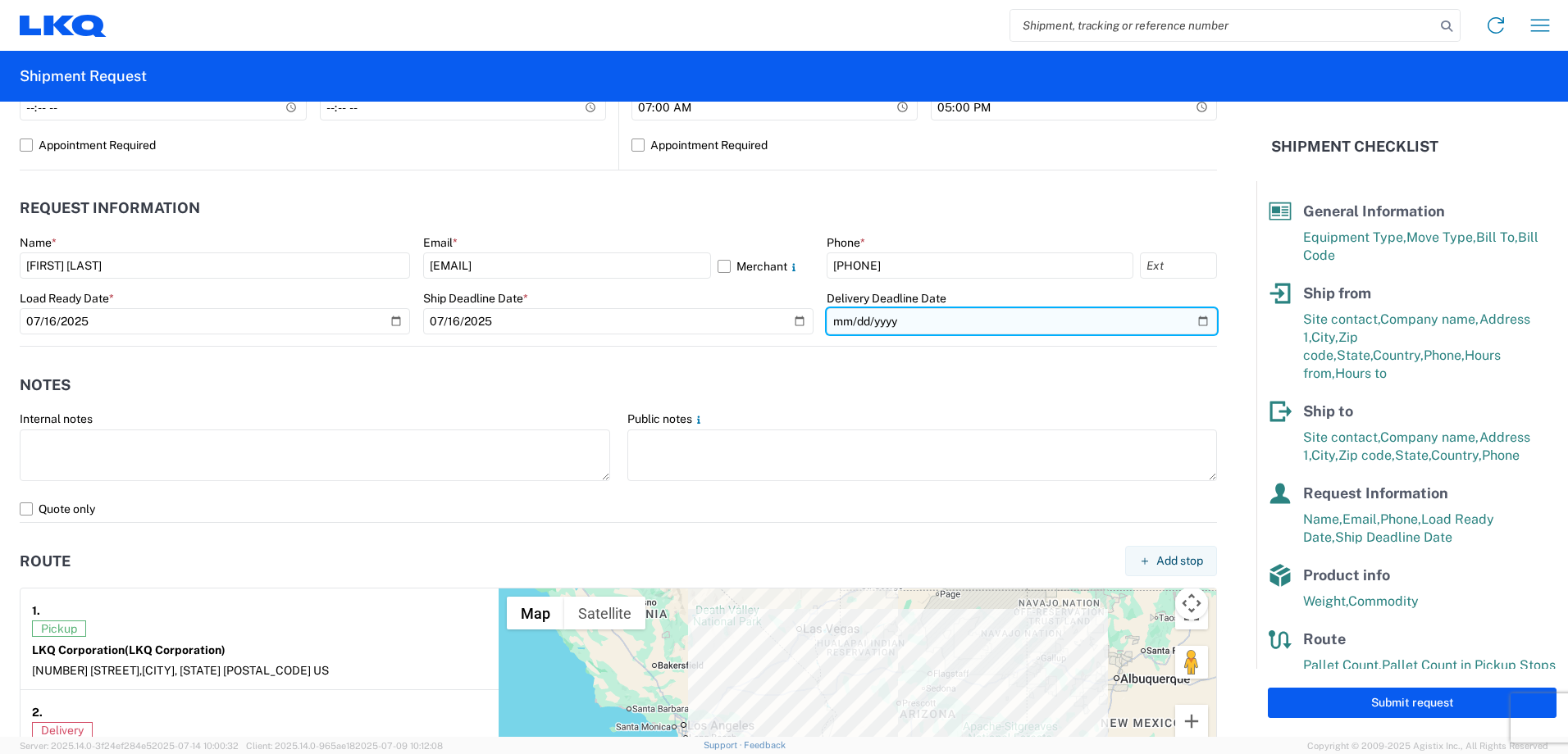 click 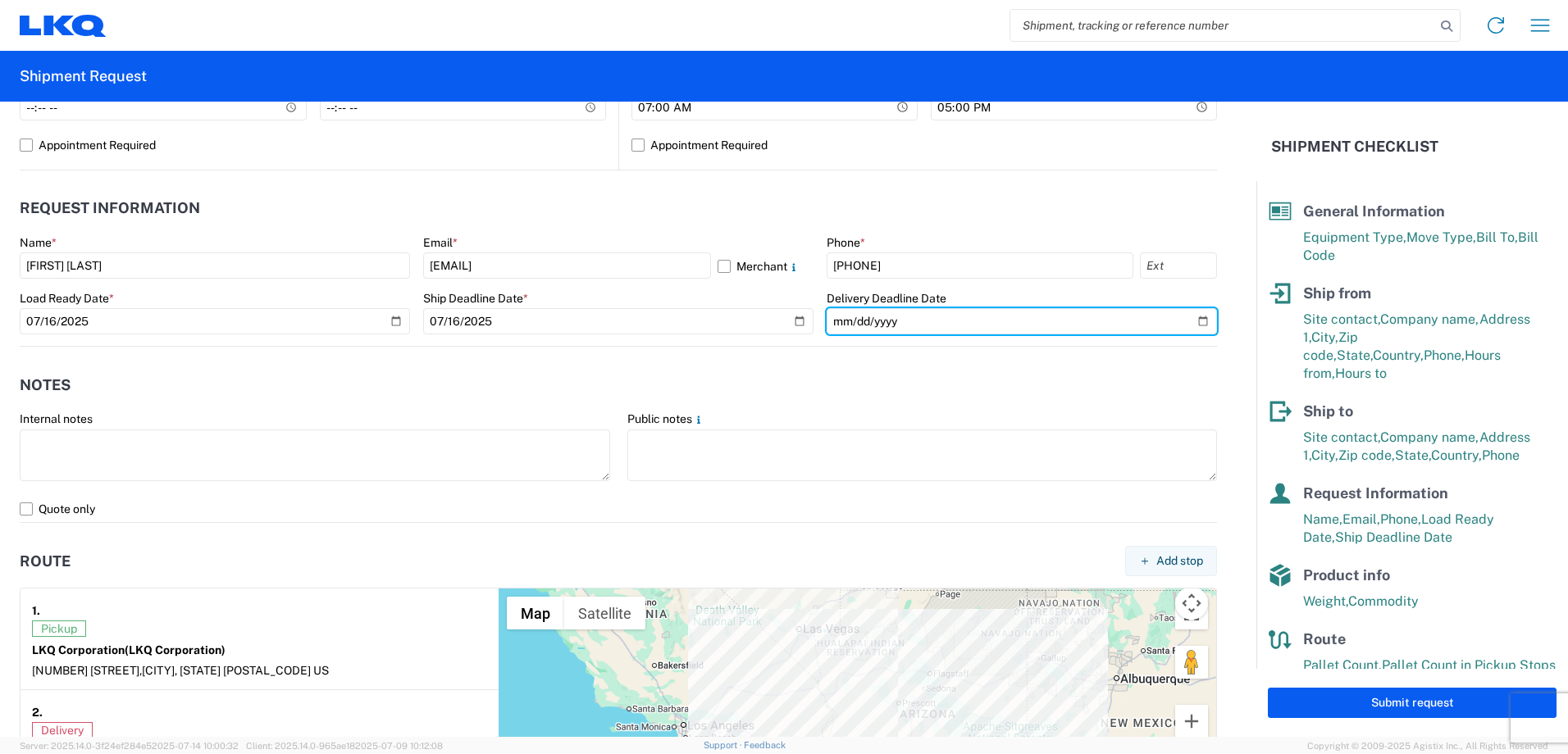 type on "2025-07-17" 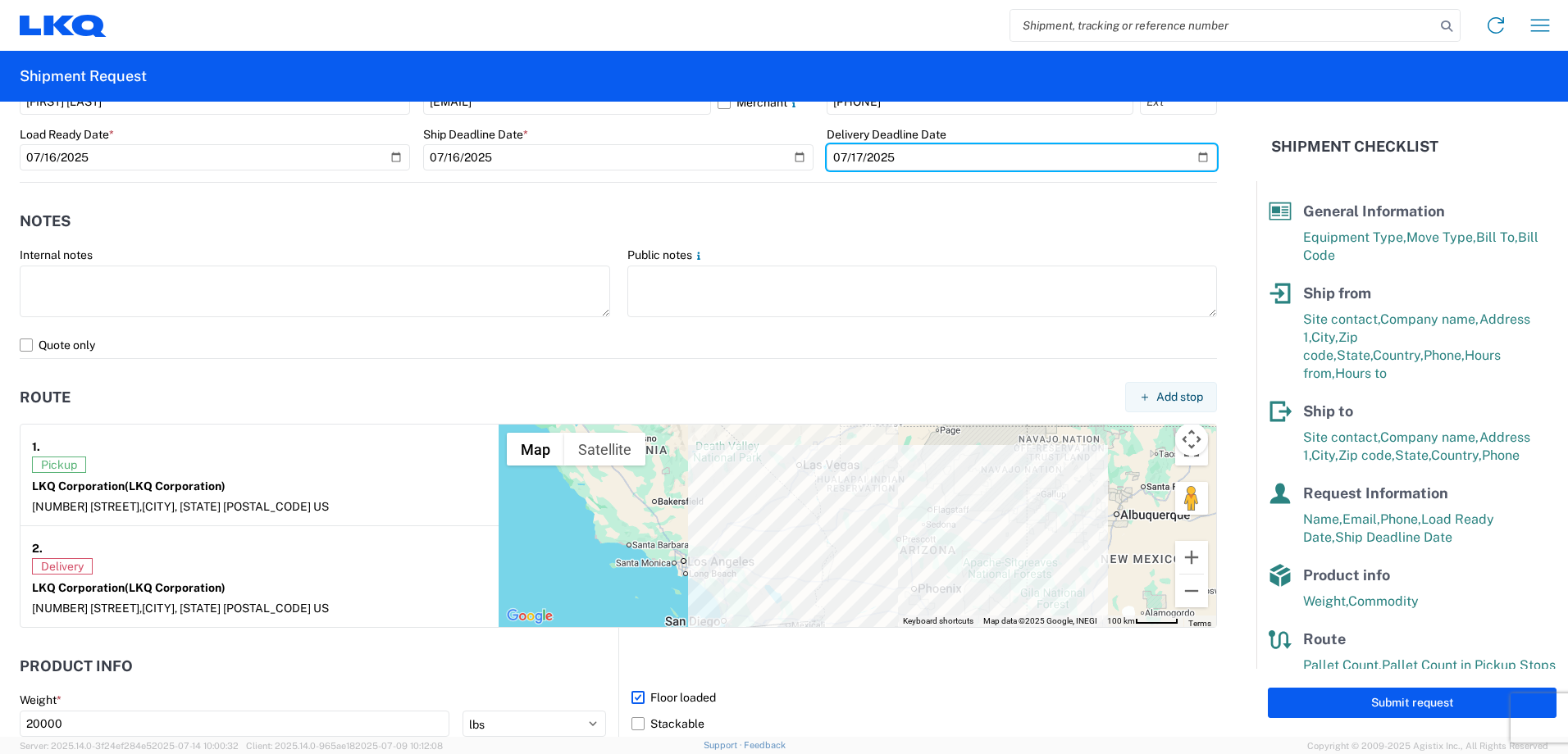 scroll, scrollTop: 1331, scrollLeft: 0, axis: vertical 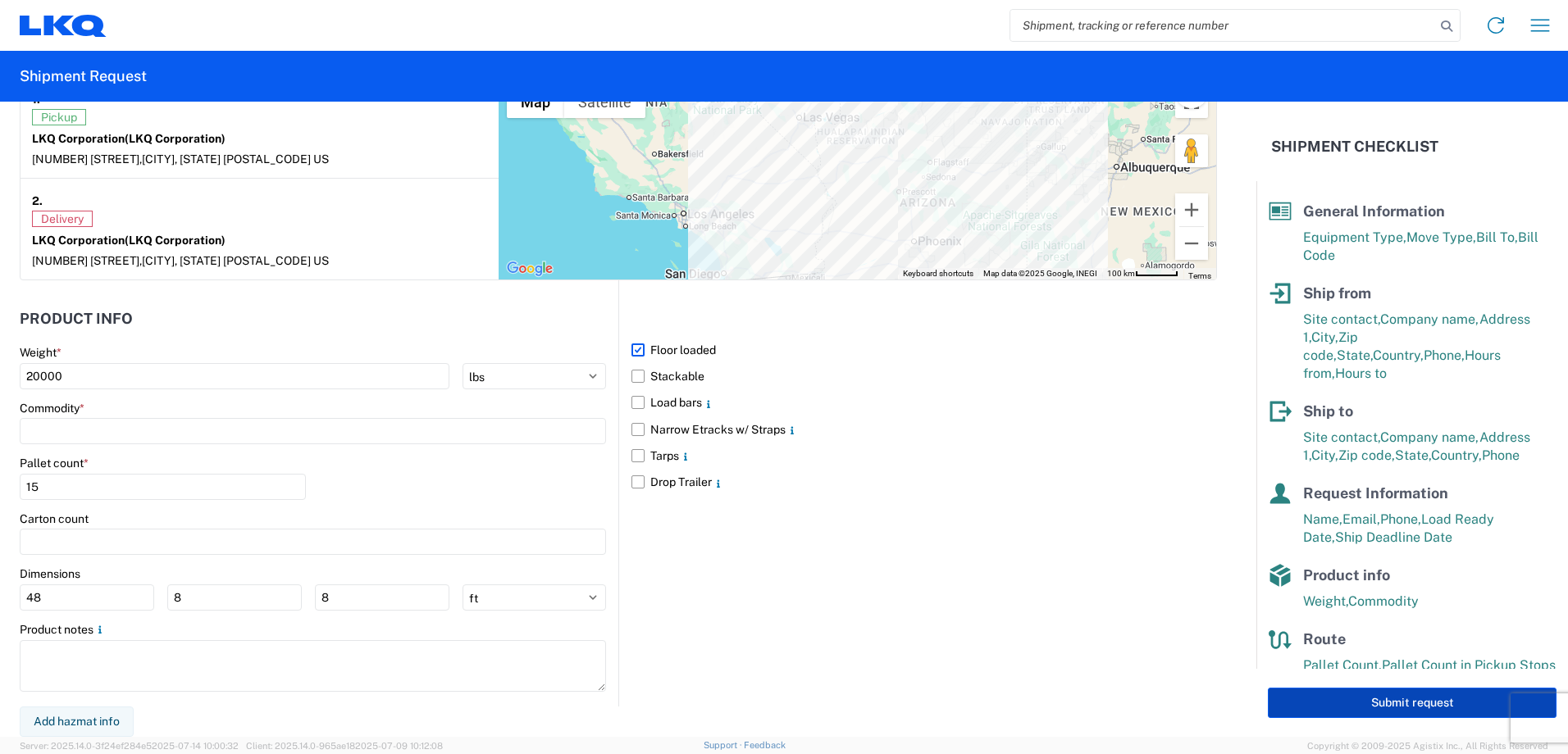 click on "Submit request" 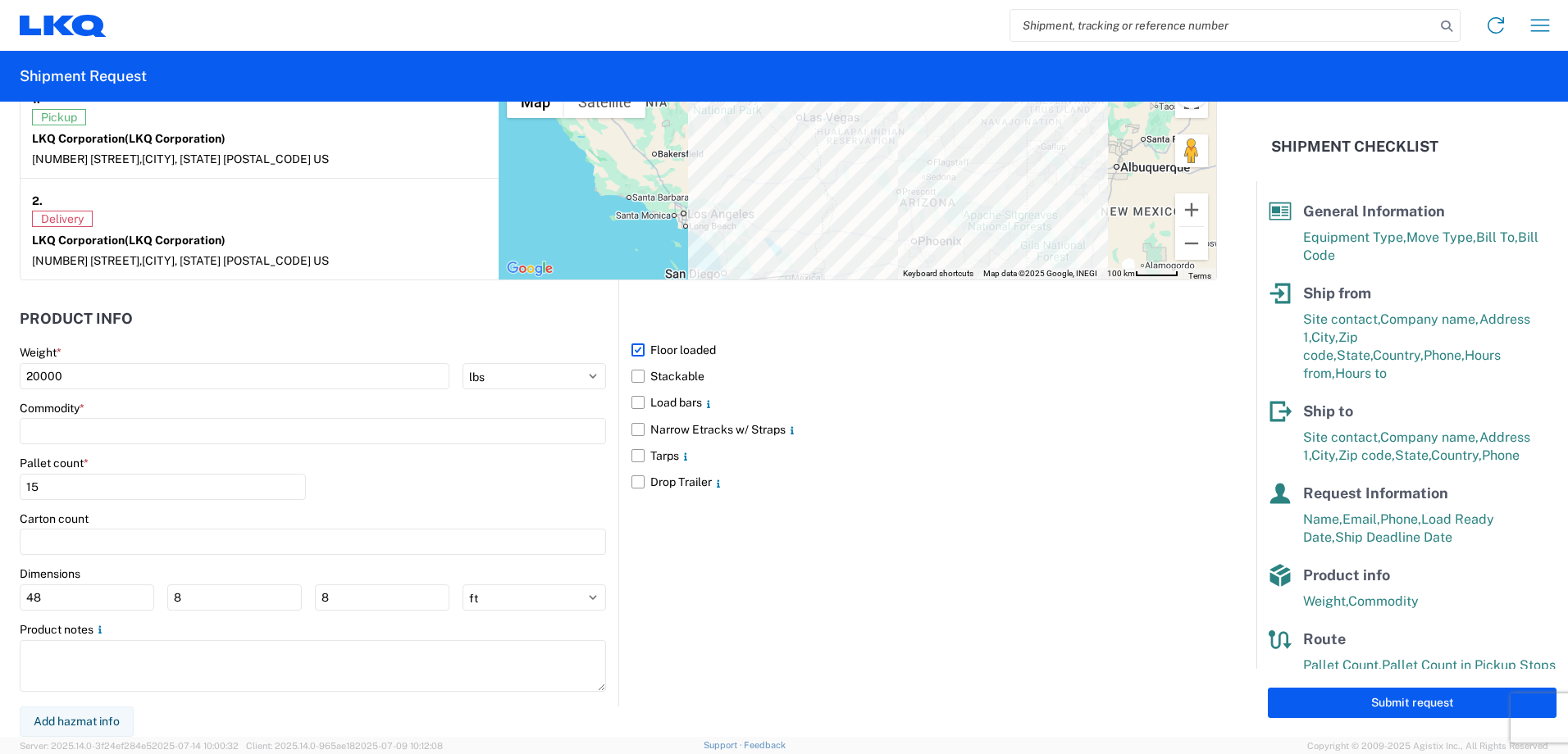 select on "US" 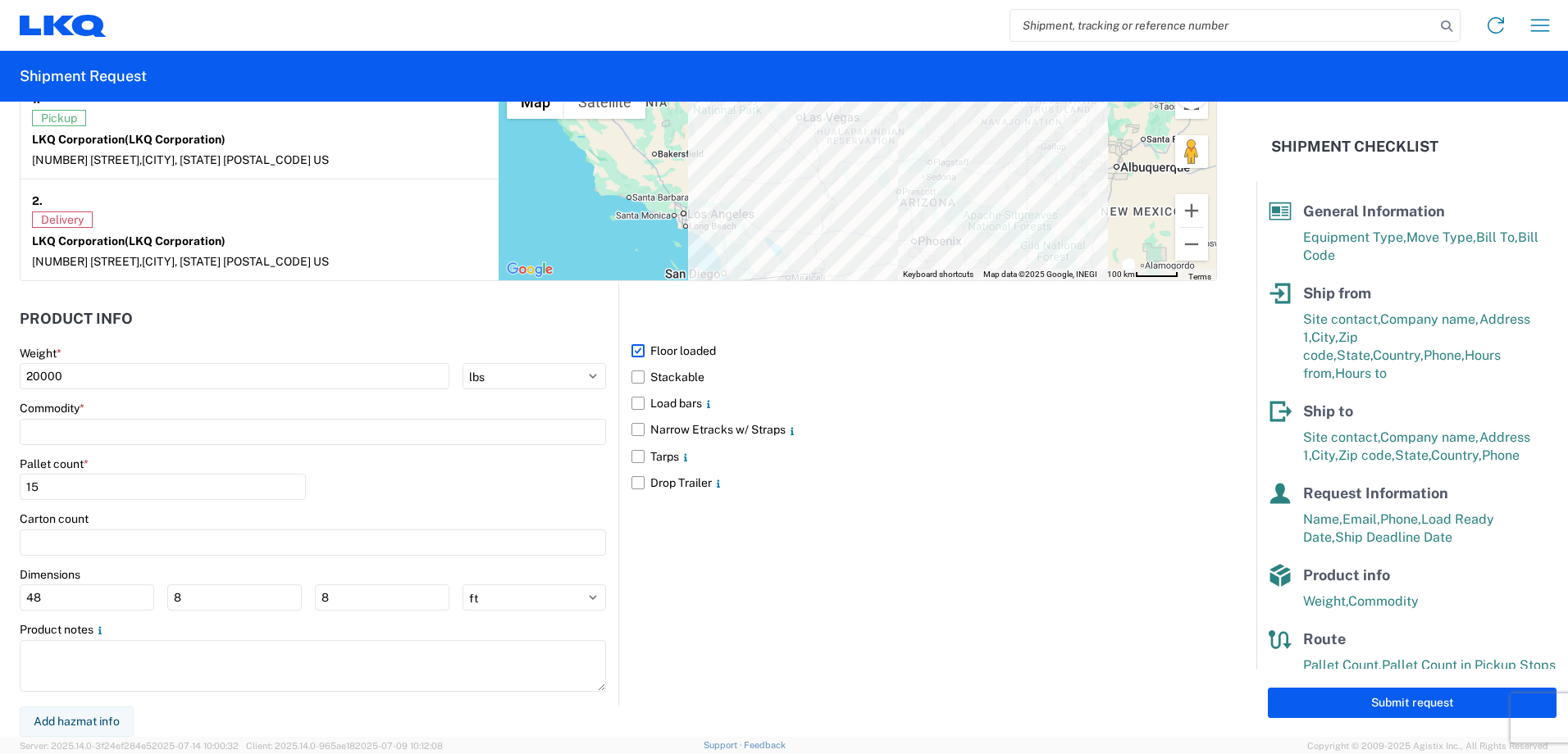 scroll, scrollTop: 1330, scrollLeft: 0, axis: vertical 